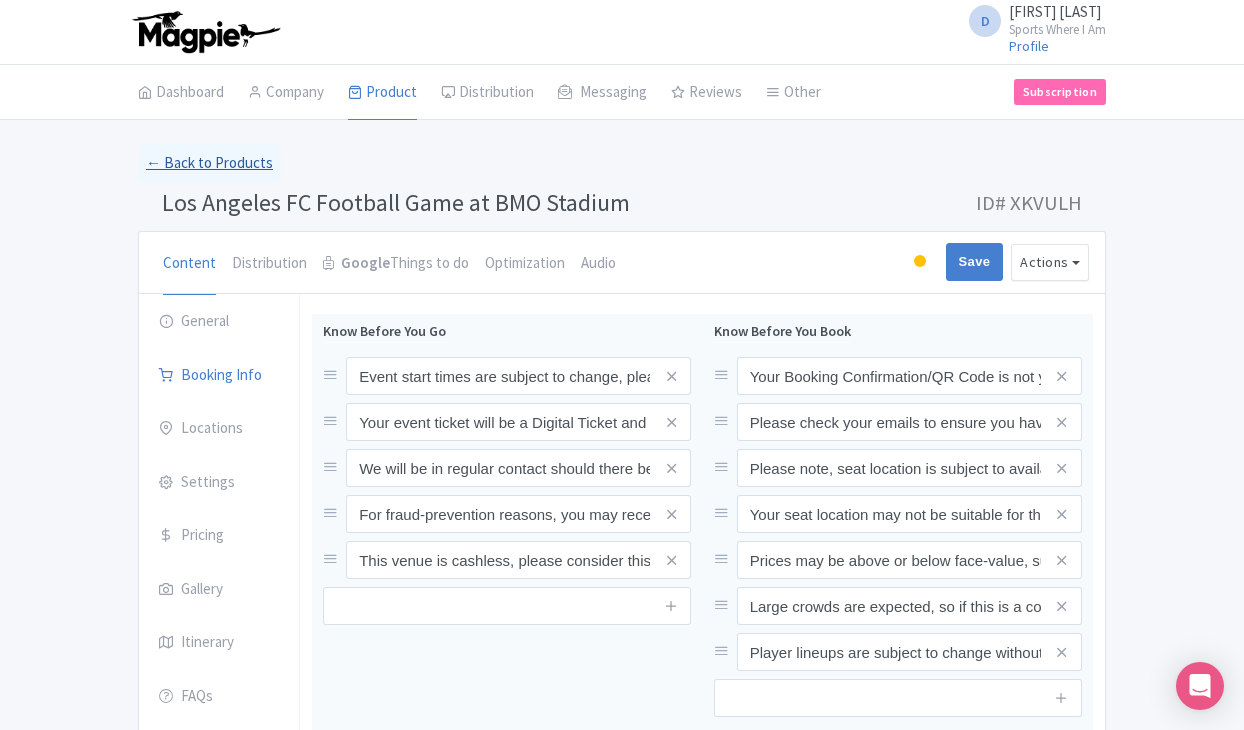 scroll, scrollTop: 83, scrollLeft: 0, axis: vertical 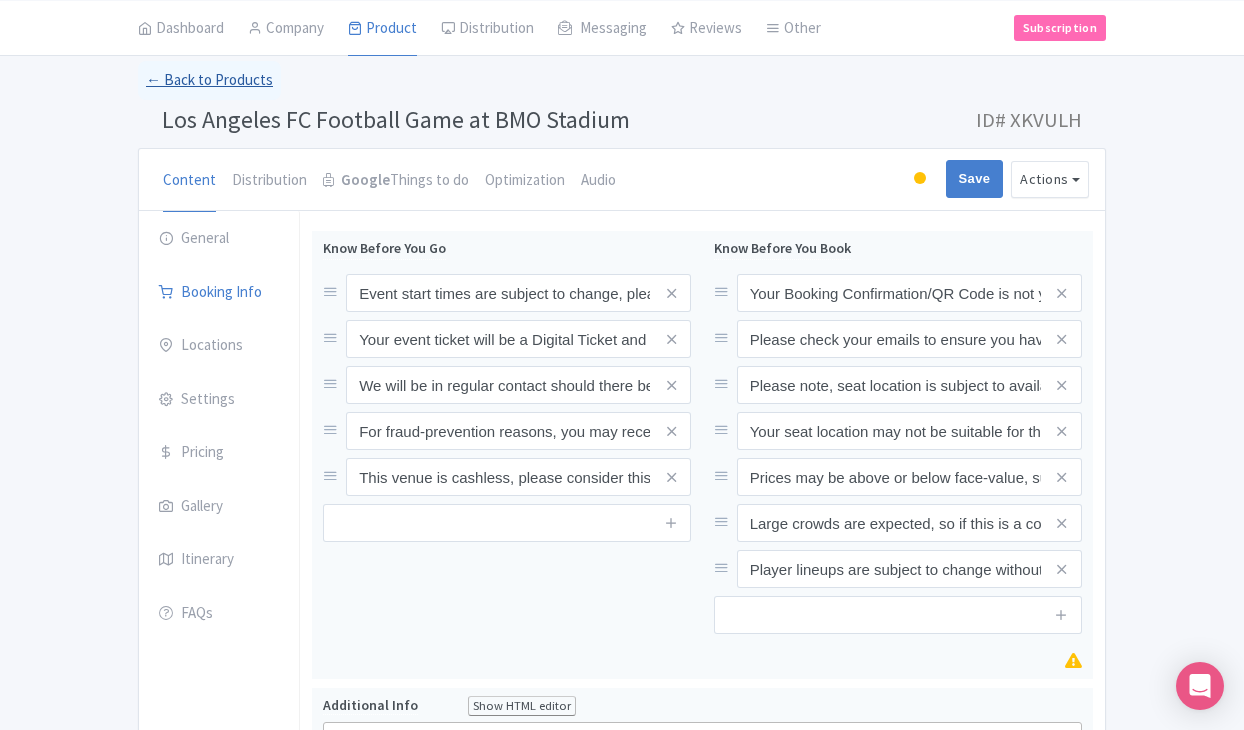 click on "← Back to Products" at bounding box center [209, 80] 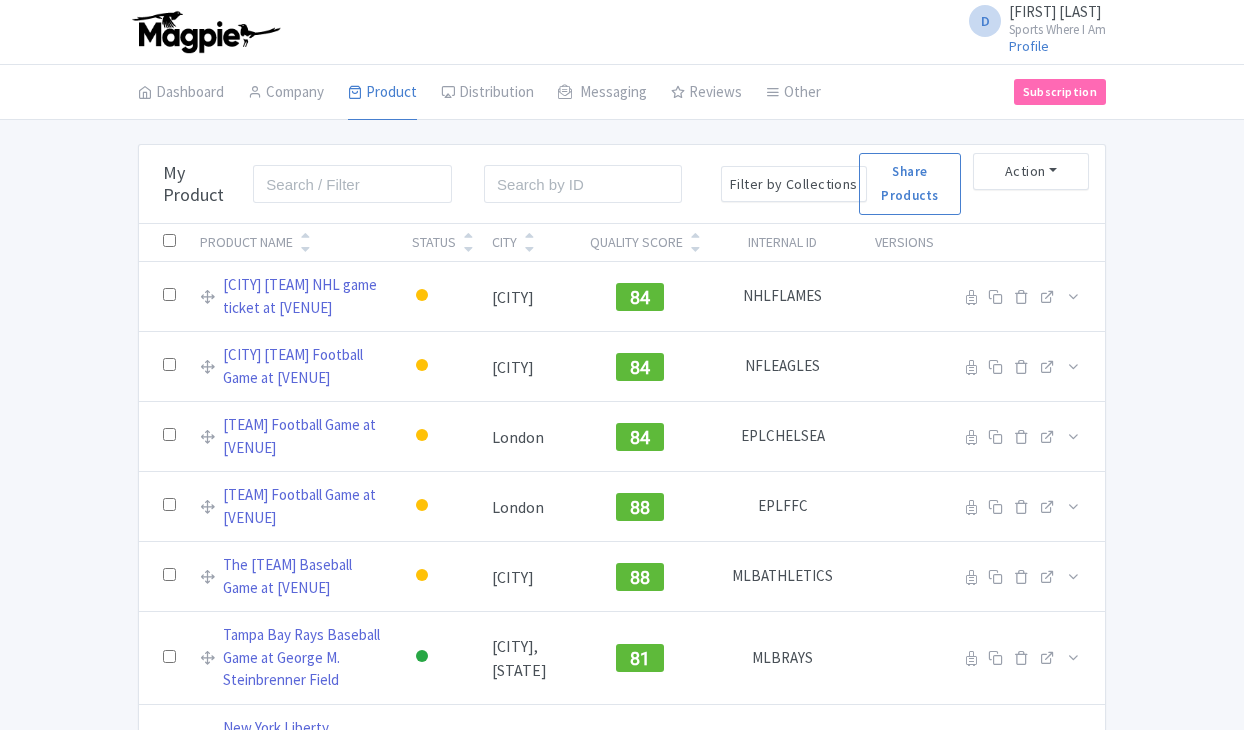 scroll, scrollTop: 0, scrollLeft: 0, axis: both 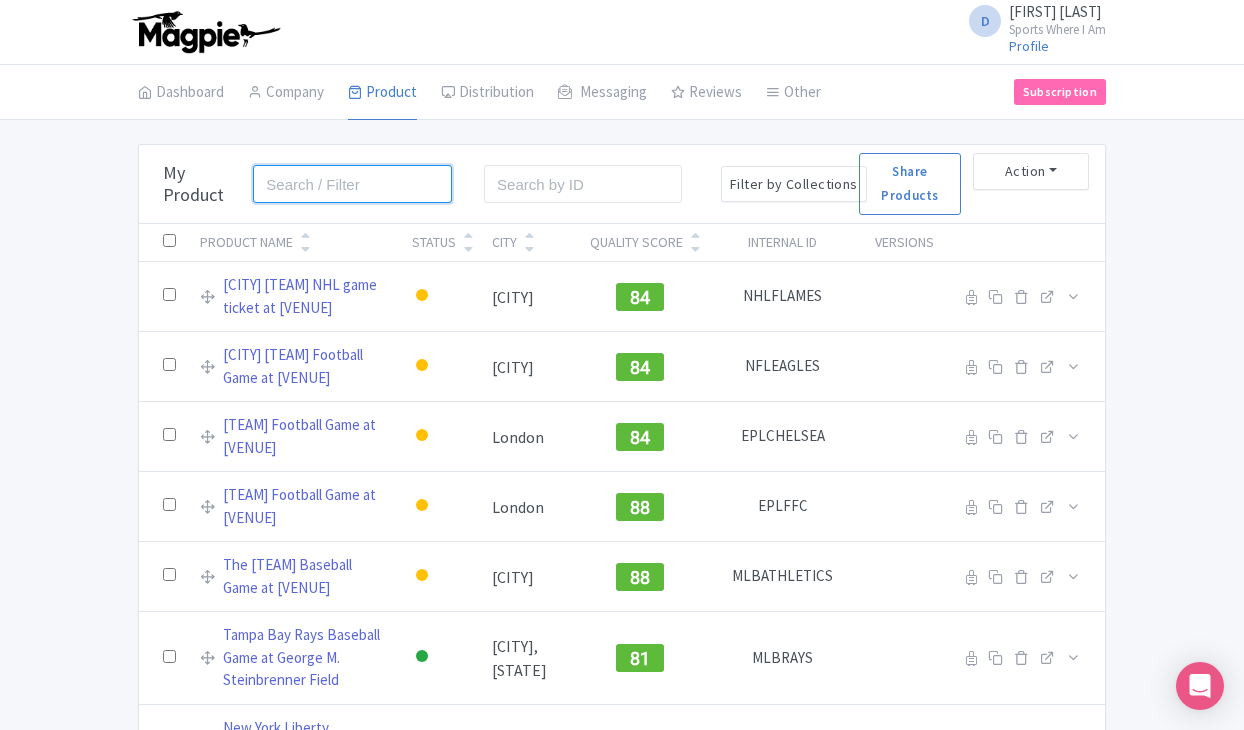 click at bounding box center [352, 184] 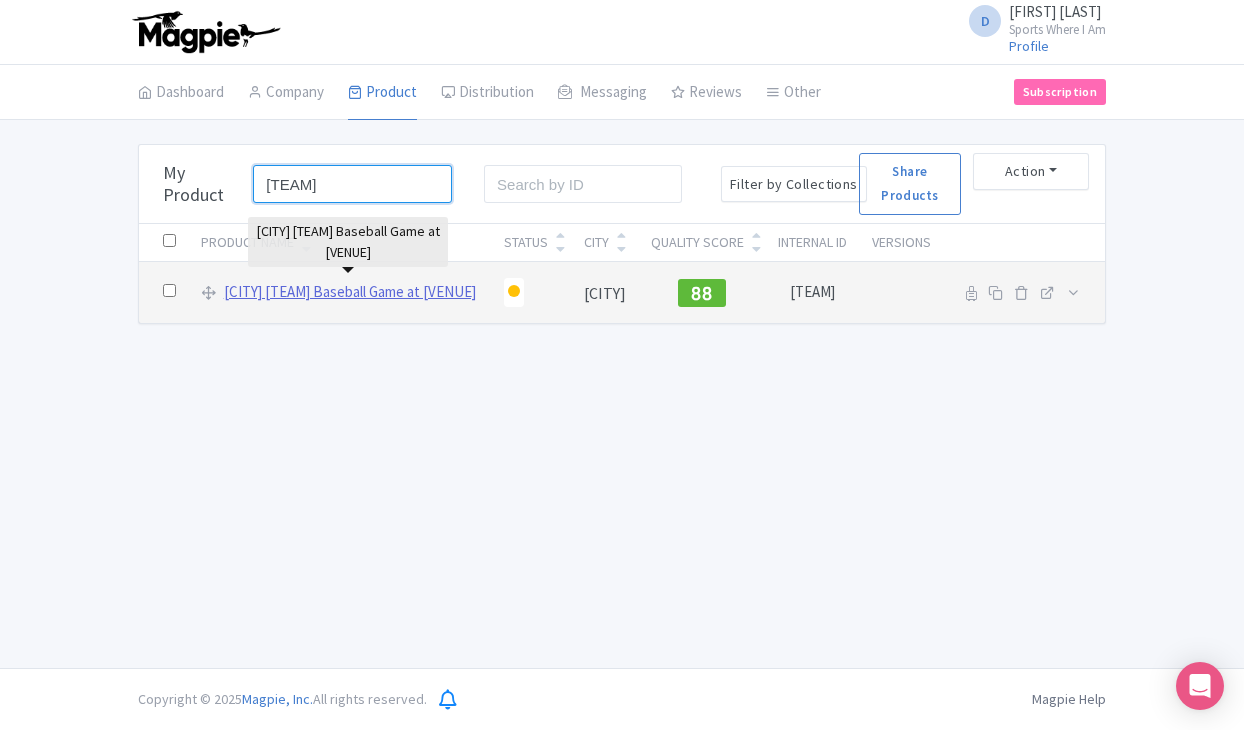 type on "braves" 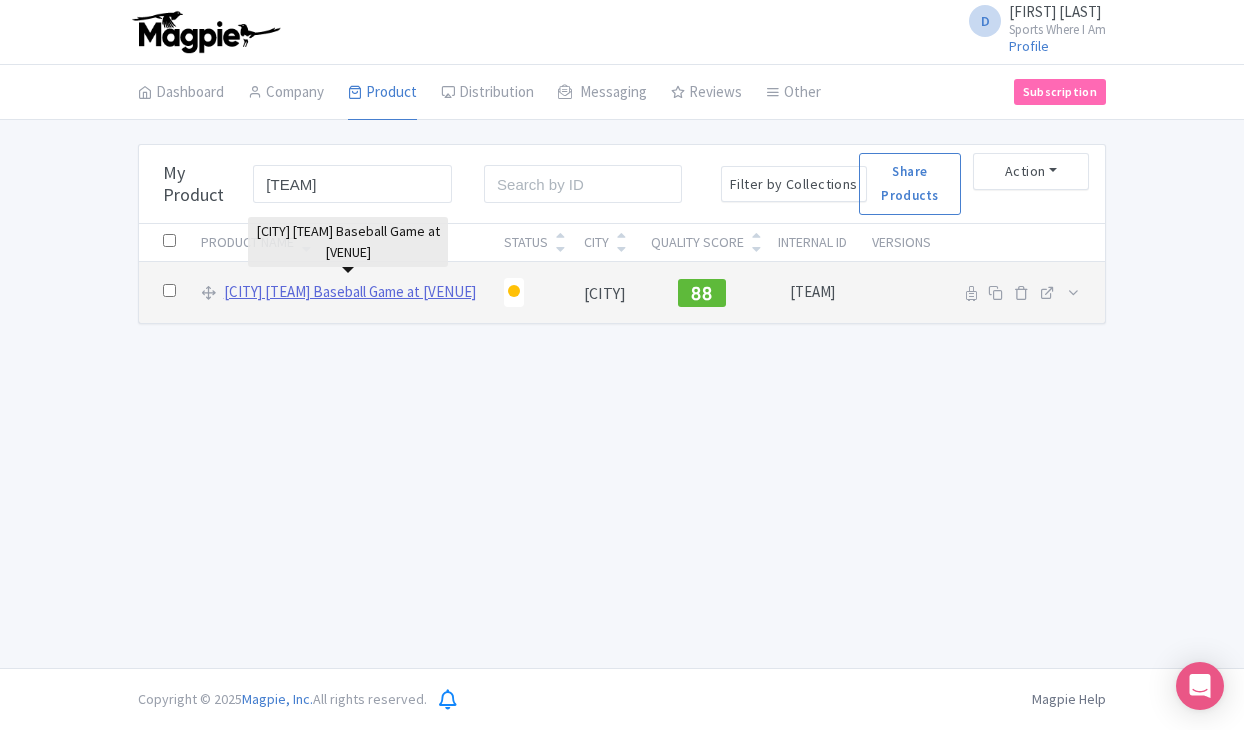 click on "Atlanta Braves Baseball Game at Truist Park" at bounding box center (350, 292) 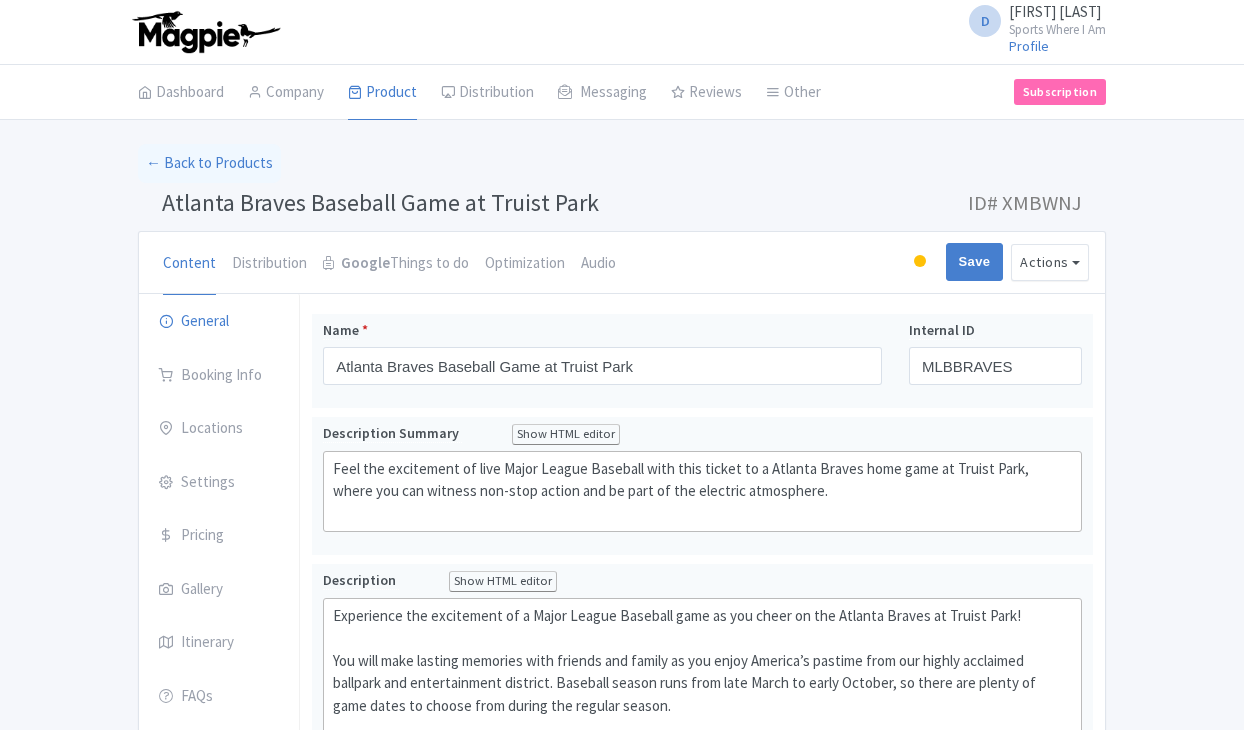 scroll, scrollTop: 0, scrollLeft: 0, axis: both 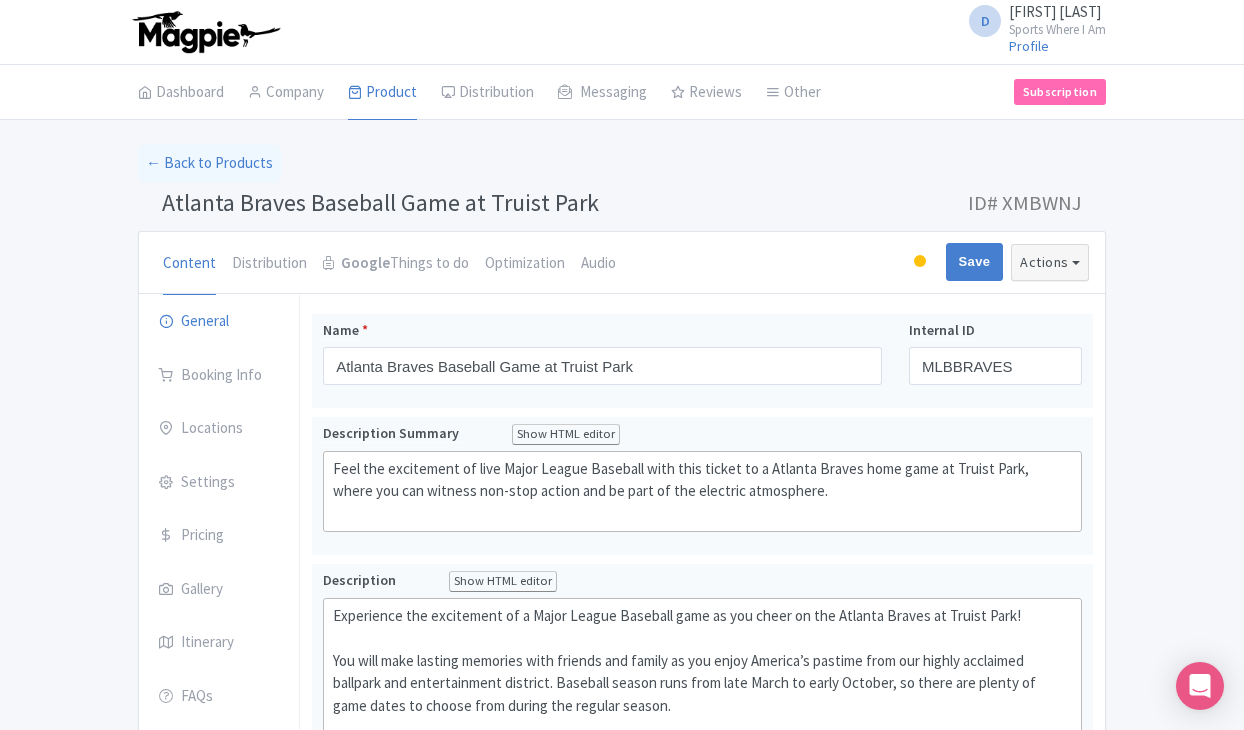 click on "Actions" at bounding box center (1050, 262) 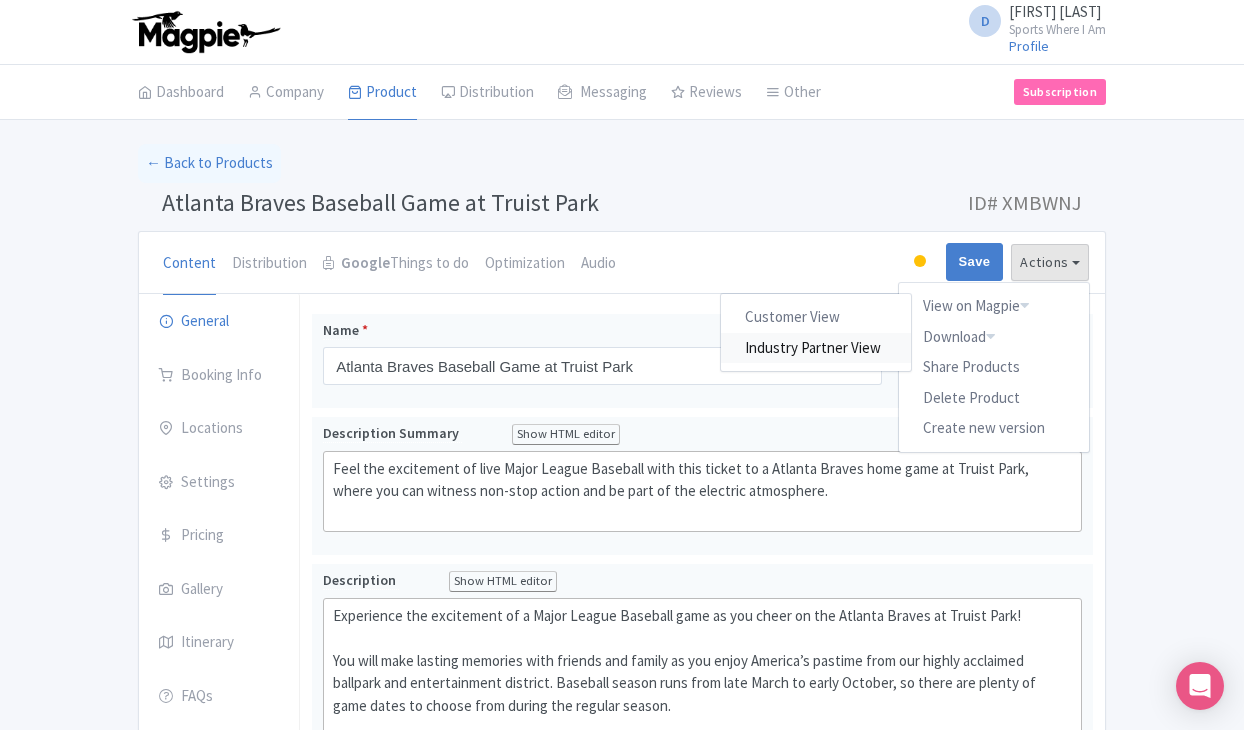 click on "Industry Partner View" at bounding box center (817, 347) 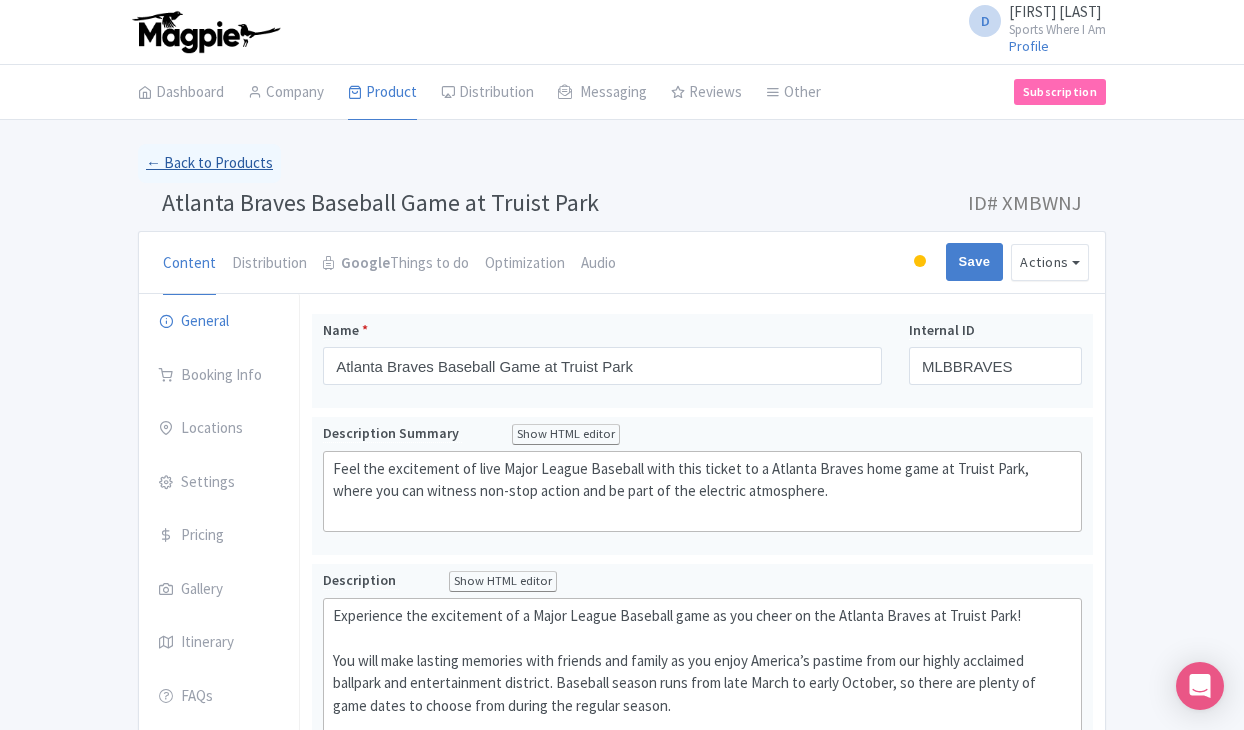 click on "← Back to Products" at bounding box center [209, 163] 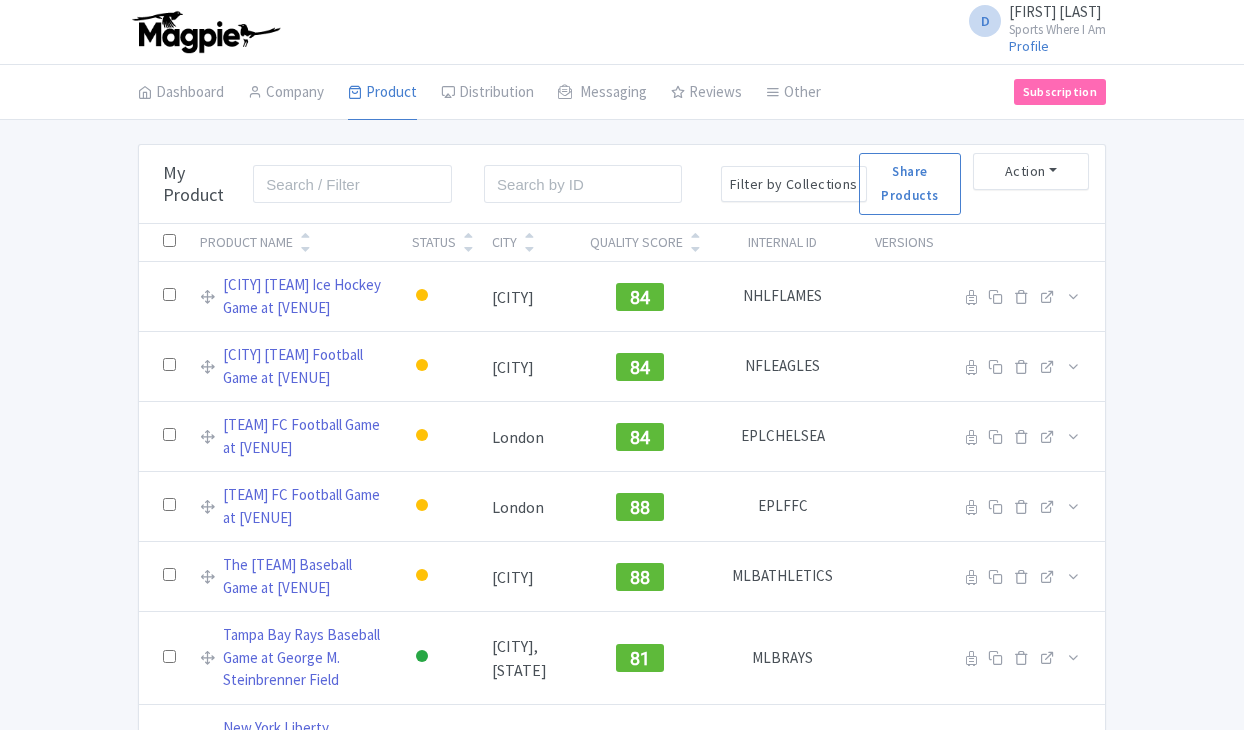 scroll, scrollTop: 0, scrollLeft: 0, axis: both 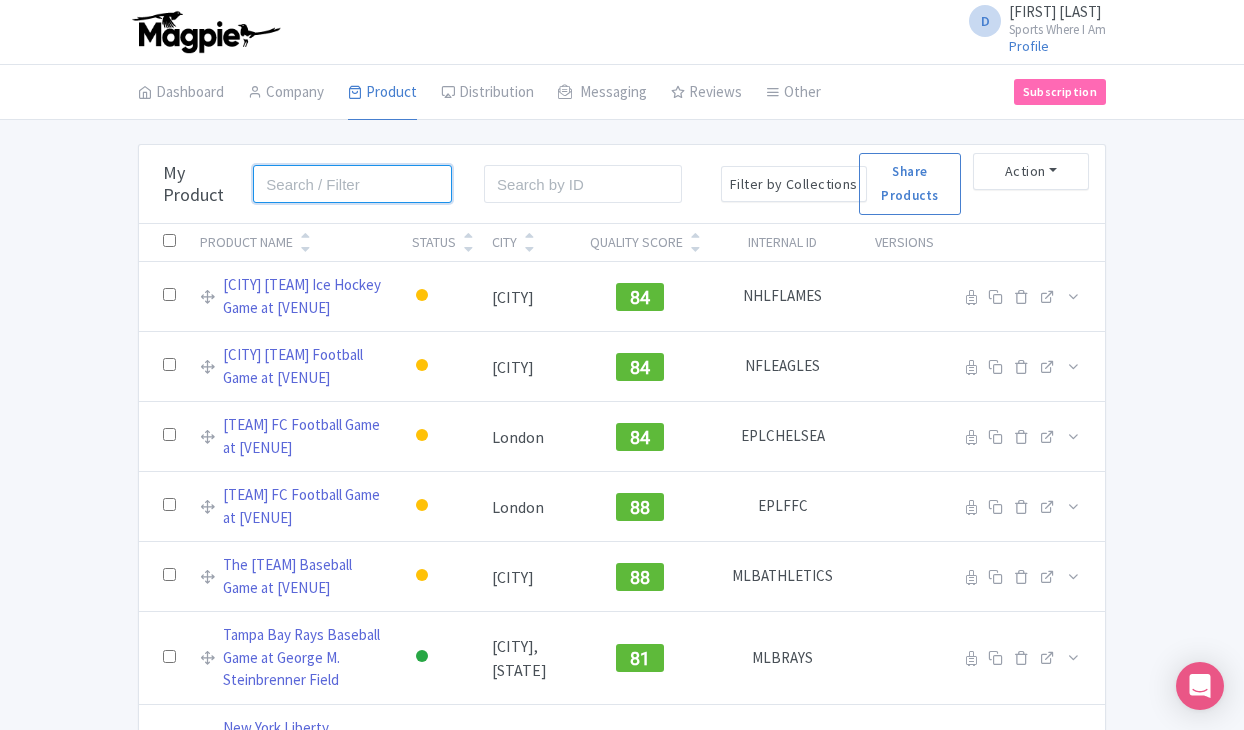 click at bounding box center [352, 184] 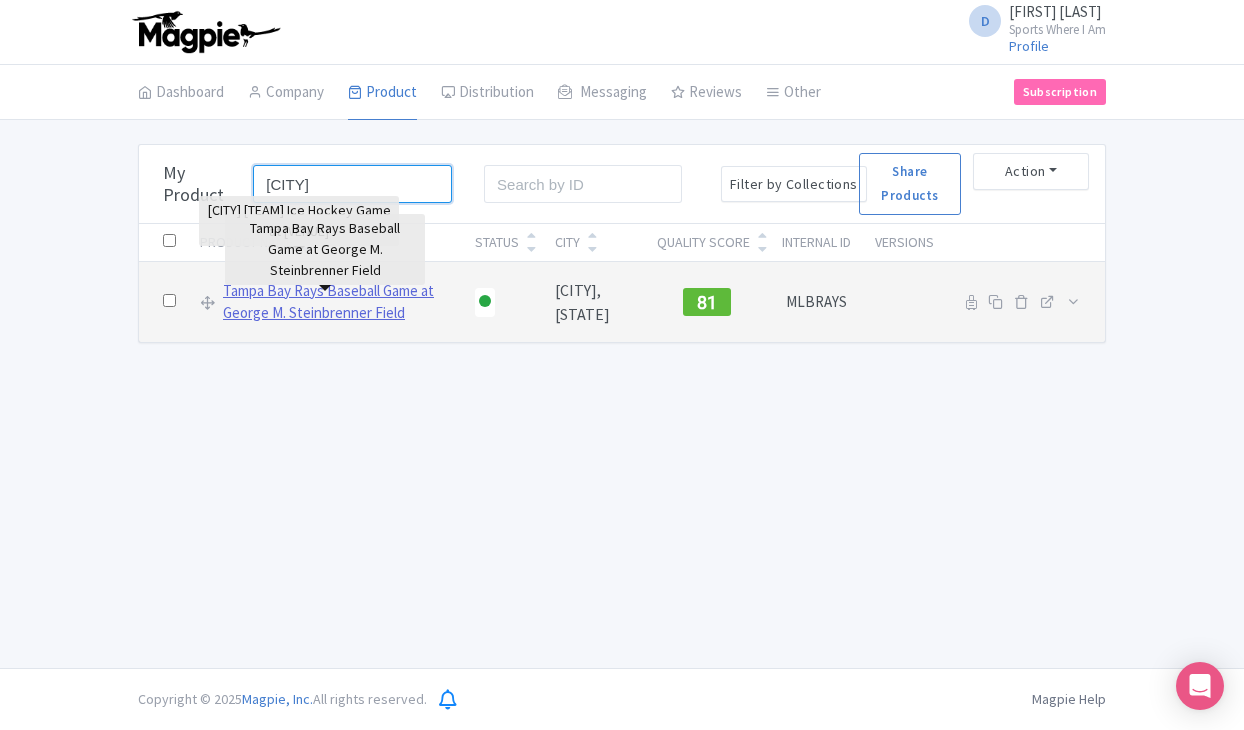 type on "rays" 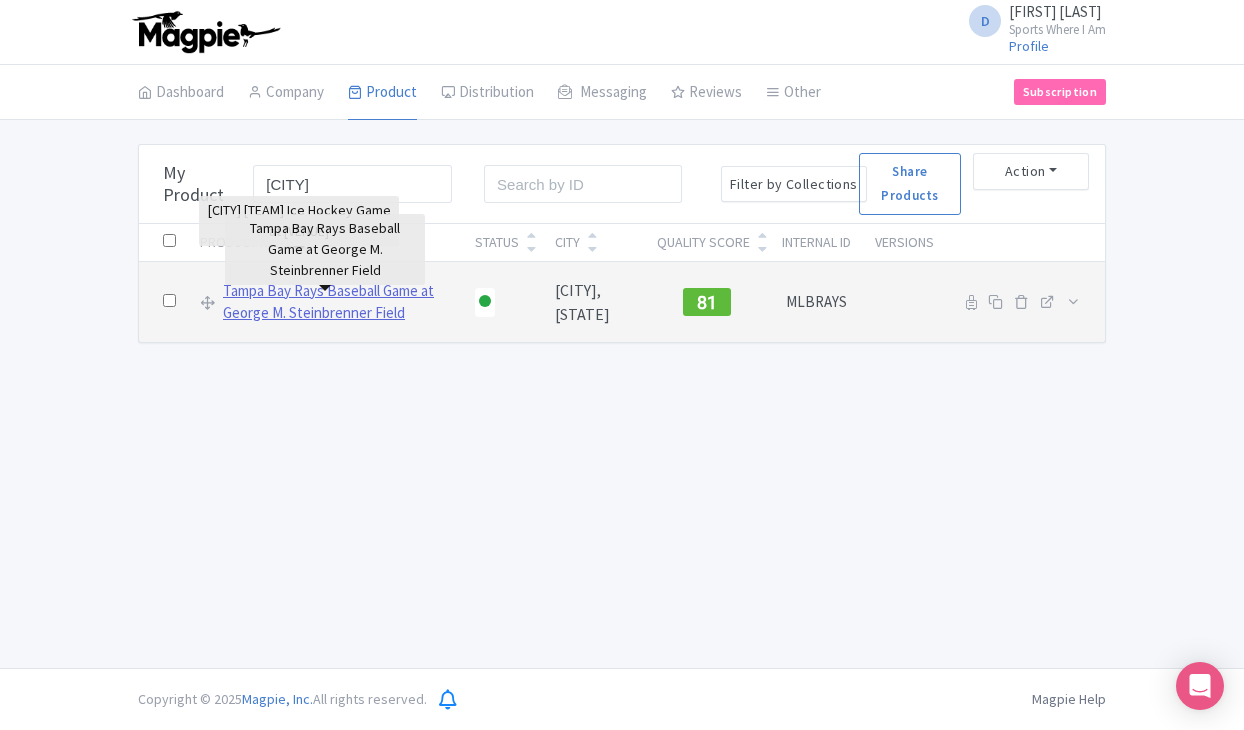 click on "Tampa Bay Rays Baseball Game at George M. Steinbrenner Field" at bounding box center [337, 302] 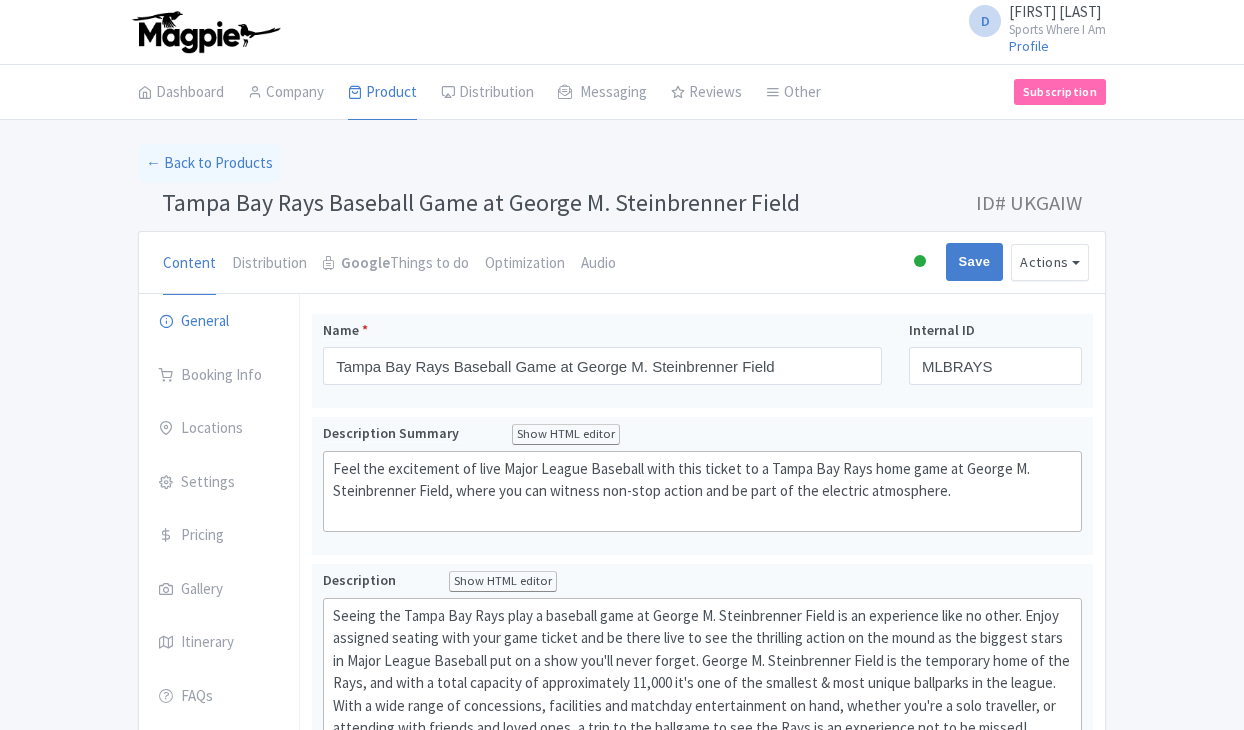scroll, scrollTop: 0, scrollLeft: 0, axis: both 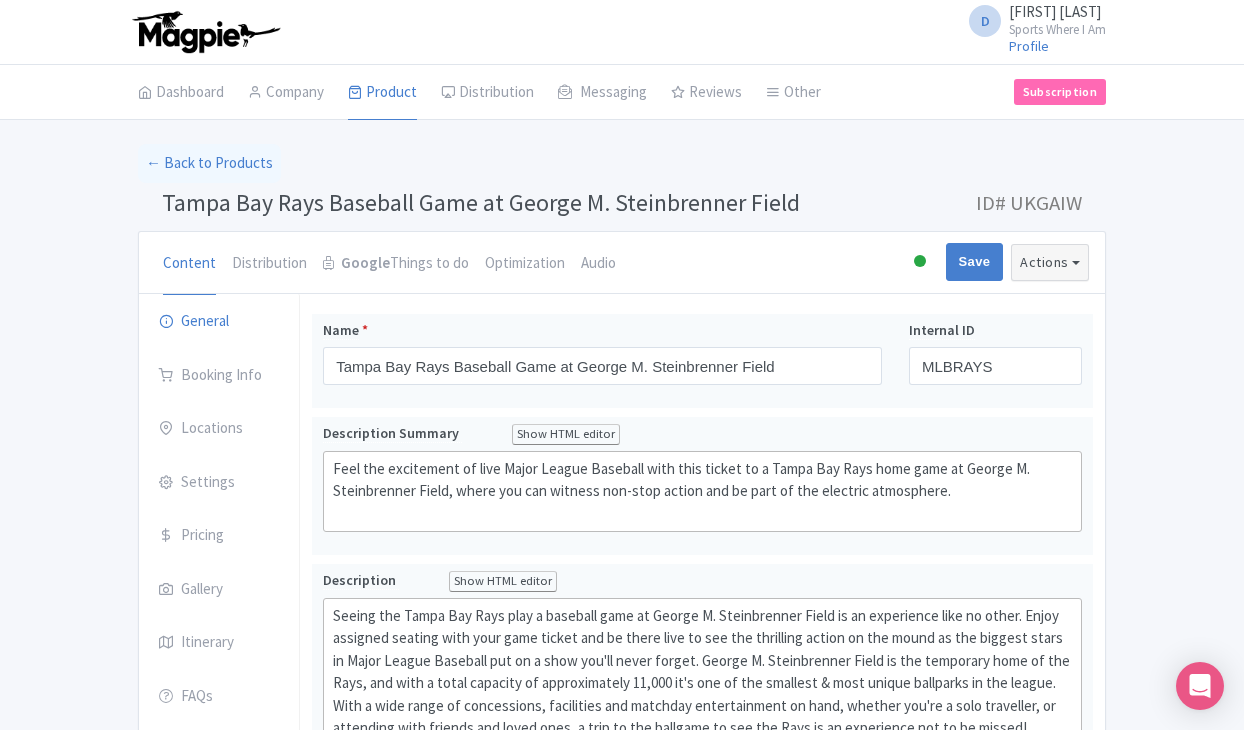 click on "Actions" at bounding box center (1050, 262) 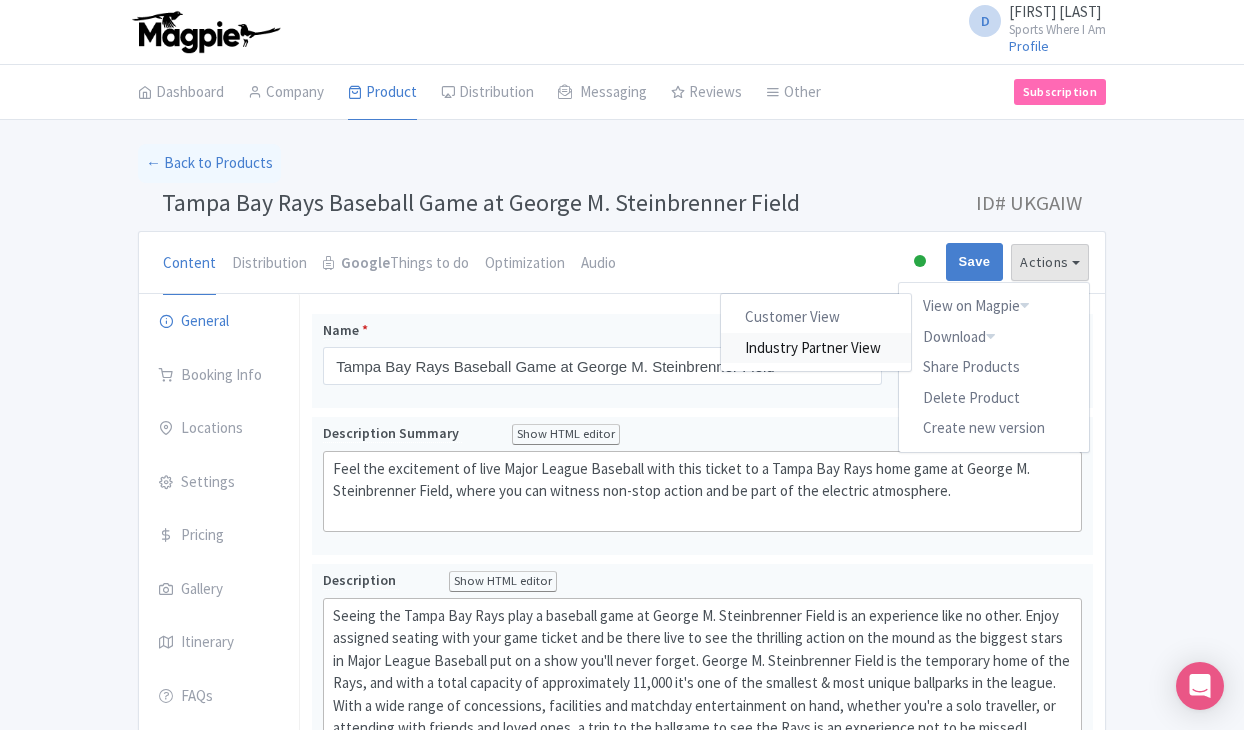 click on "Industry Partner View" at bounding box center [817, 347] 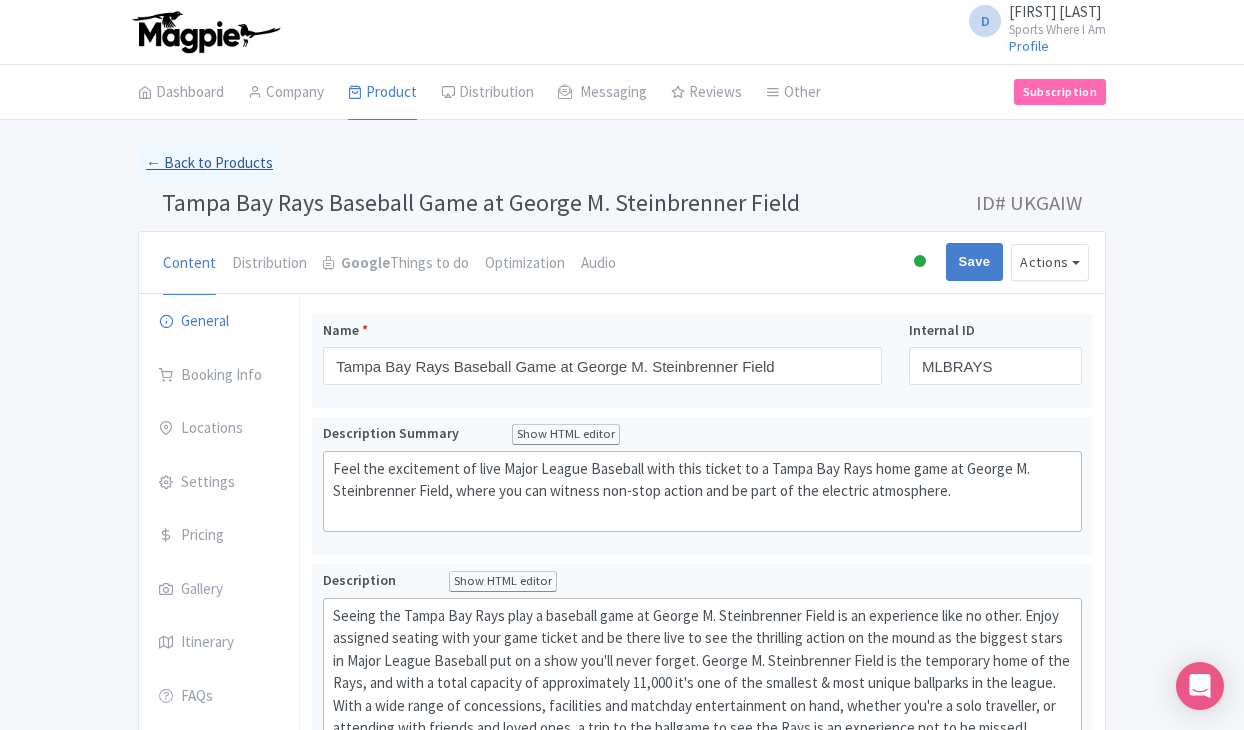 click on "← Back to Products" at bounding box center [209, 163] 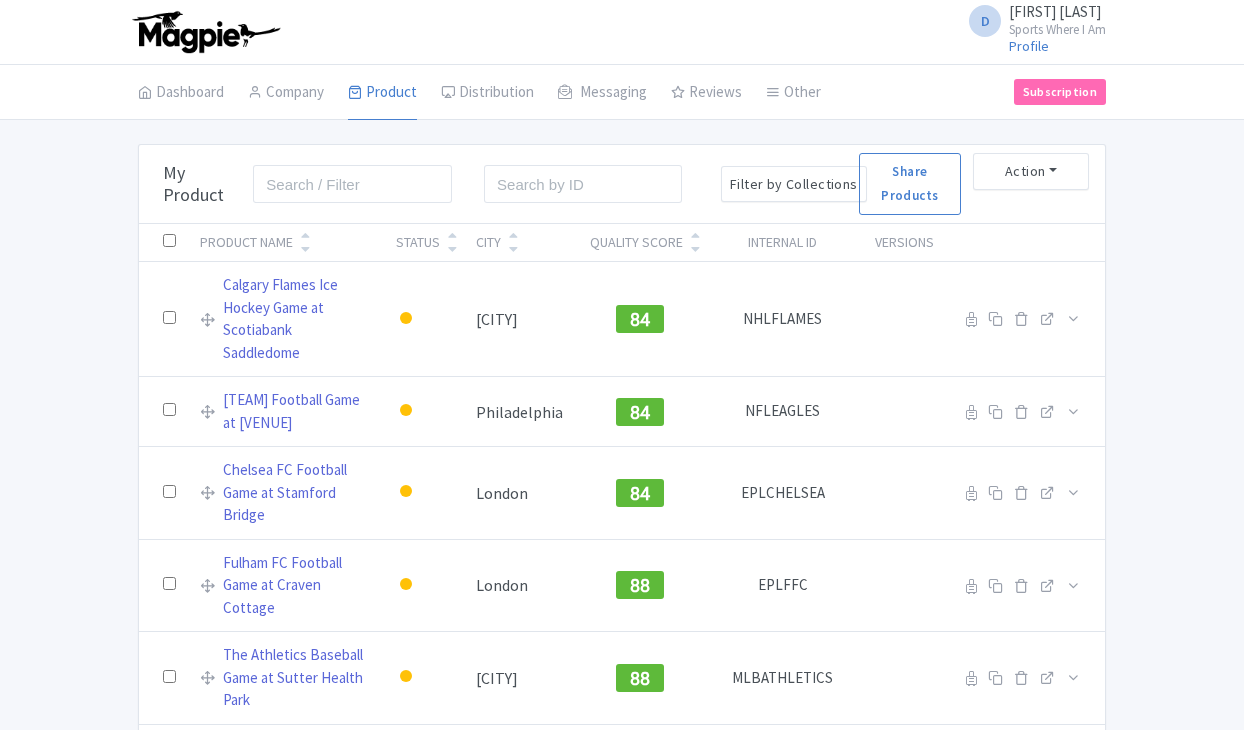 scroll, scrollTop: 0, scrollLeft: 0, axis: both 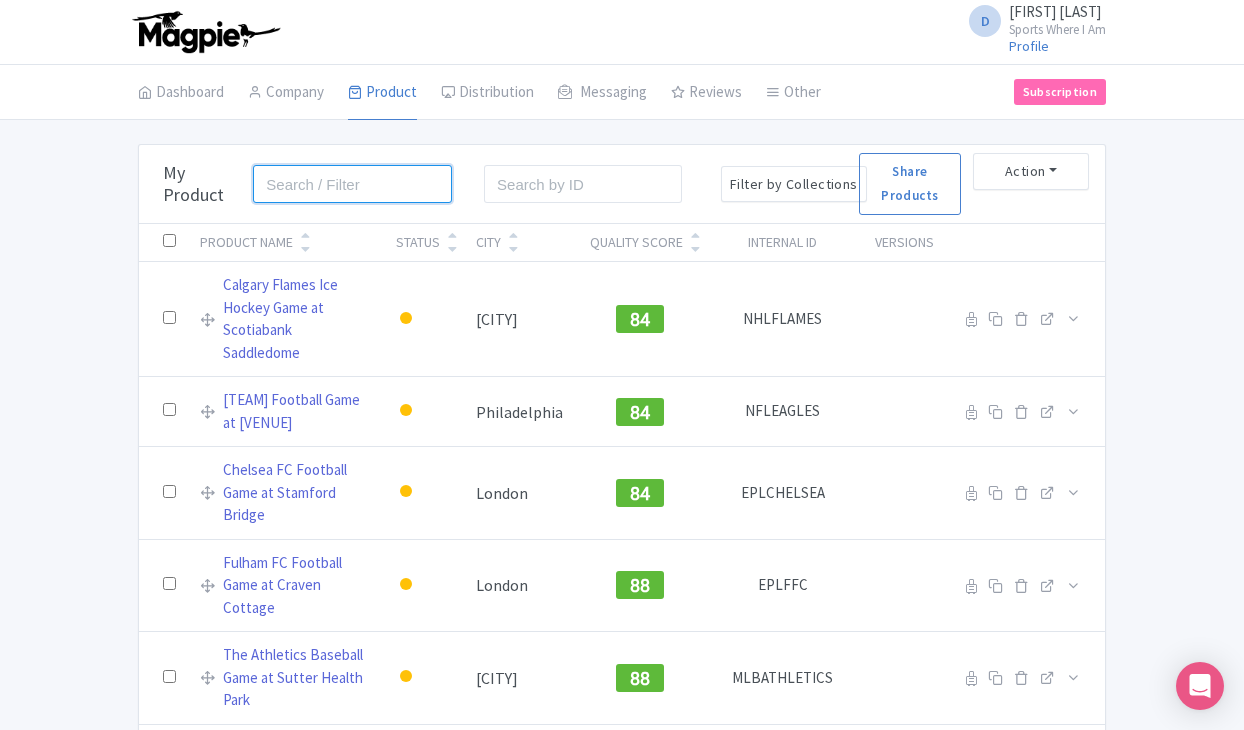 click at bounding box center (352, 184) 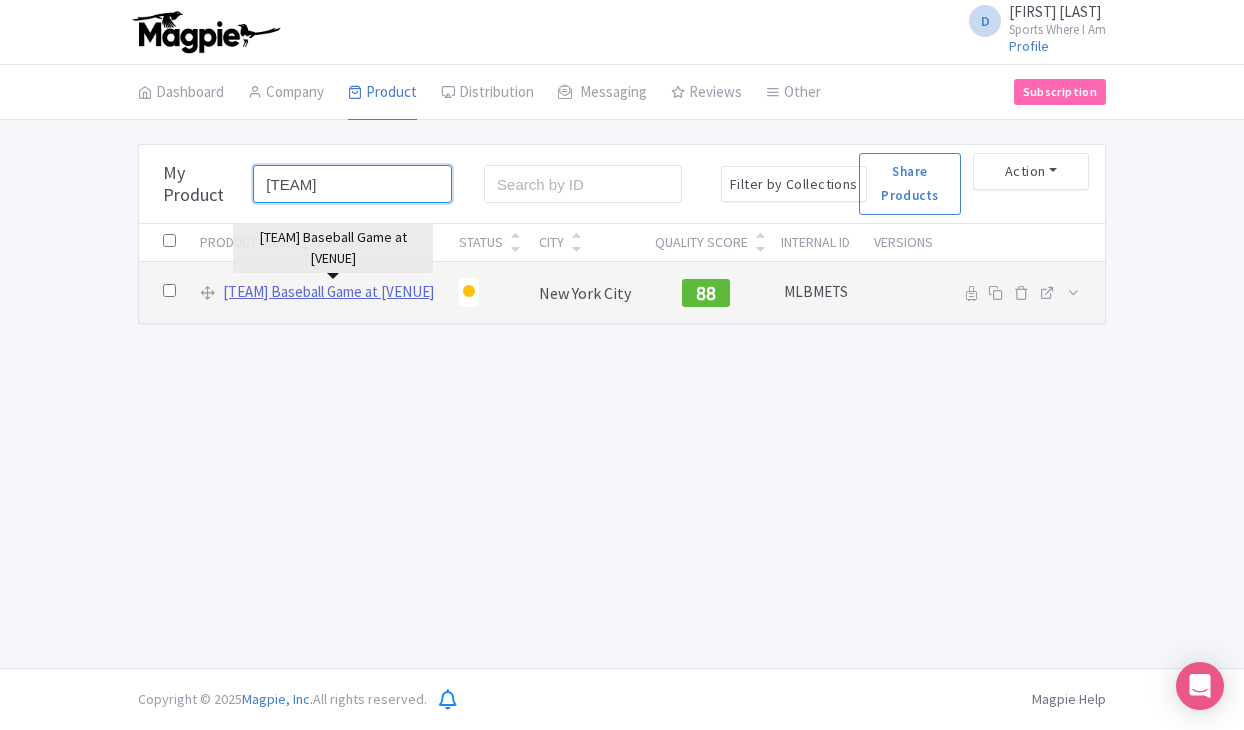 type on "[TEAM]" 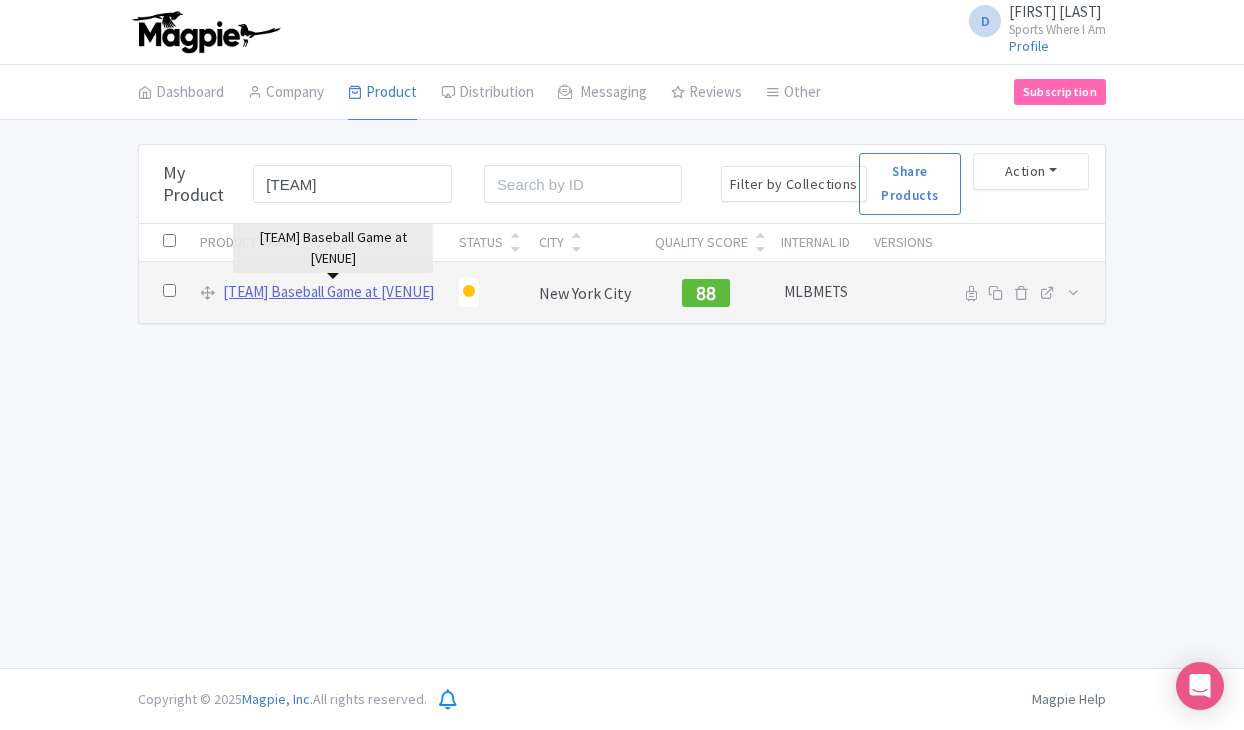 click on "[TEAM] Baseball Game at [VENUE]" at bounding box center (328, 292) 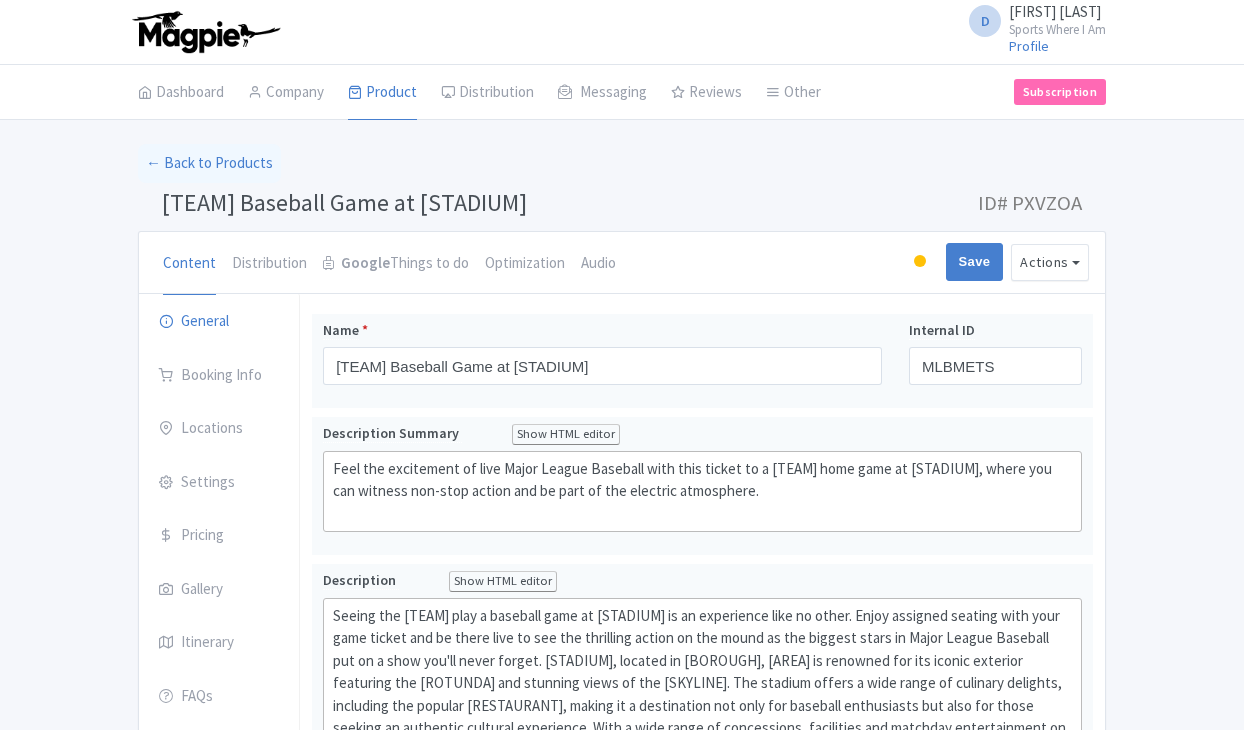 scroll, scrollTop: 0, scrollLeft: 0, axis: both 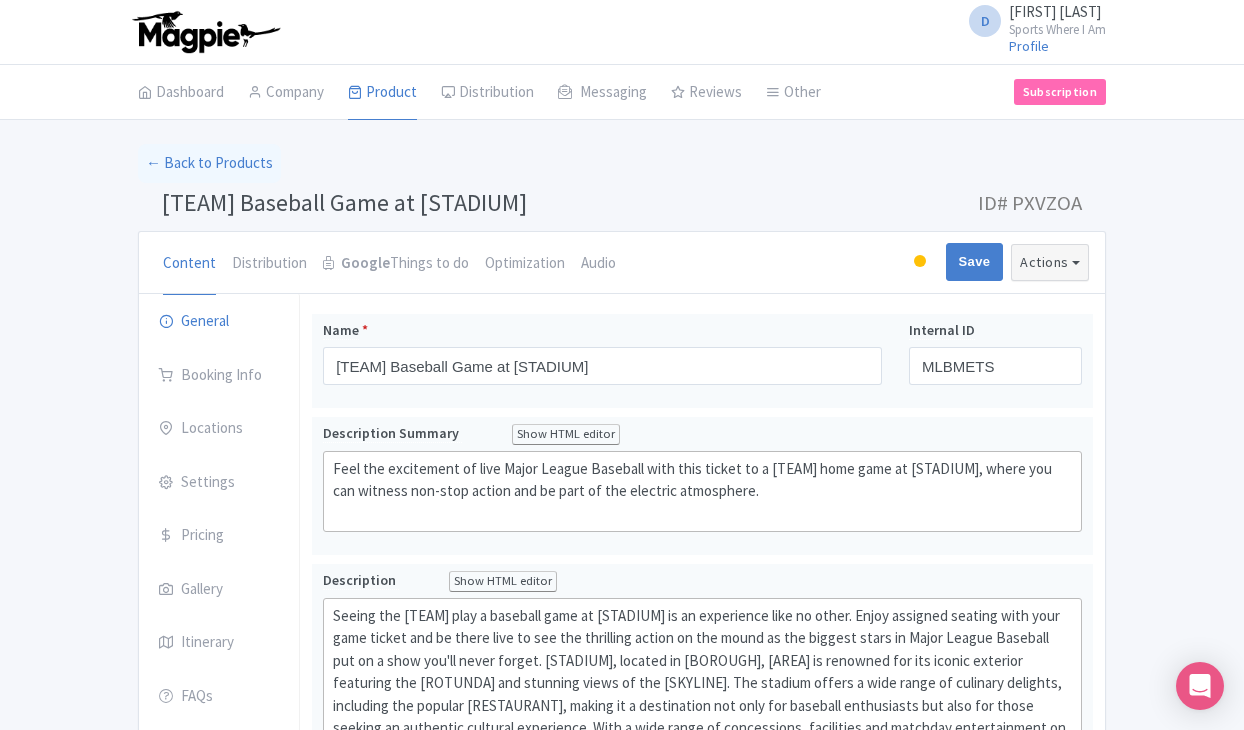 click on "Actions" at bounding box center (1050, 262) 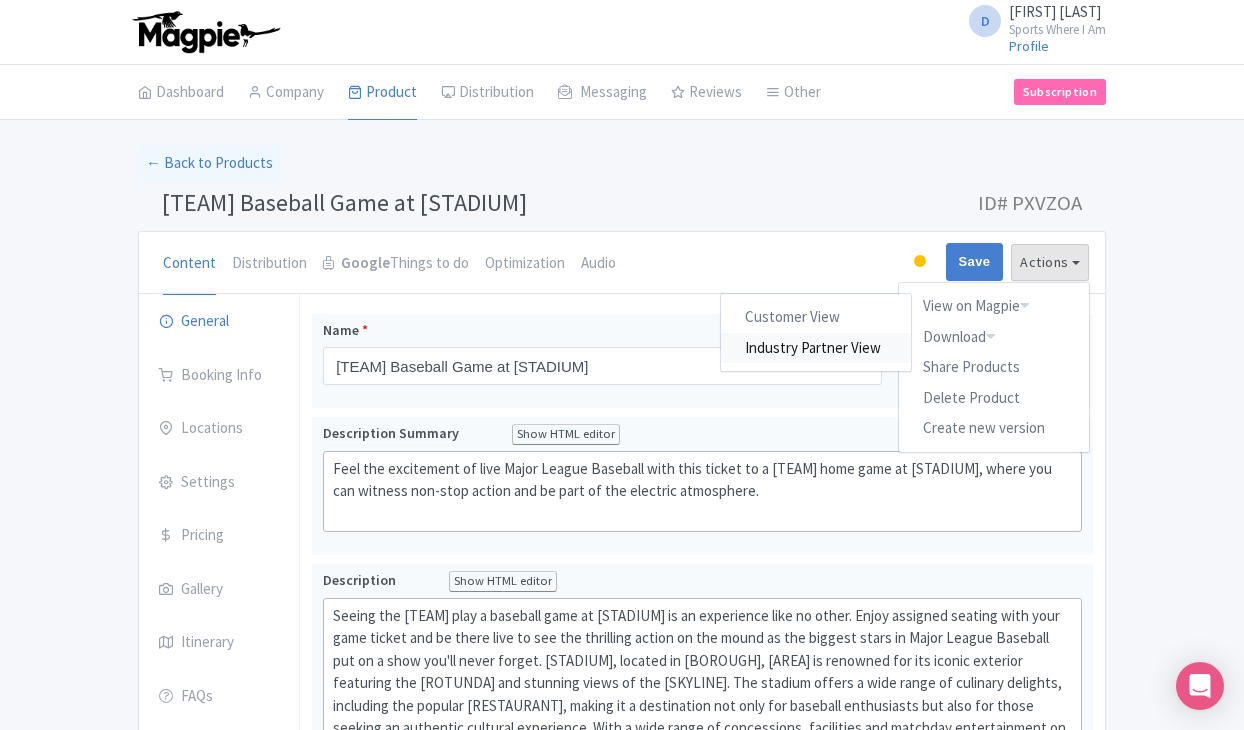 click on "Industry Partner View" at bounding box center (817, 347) 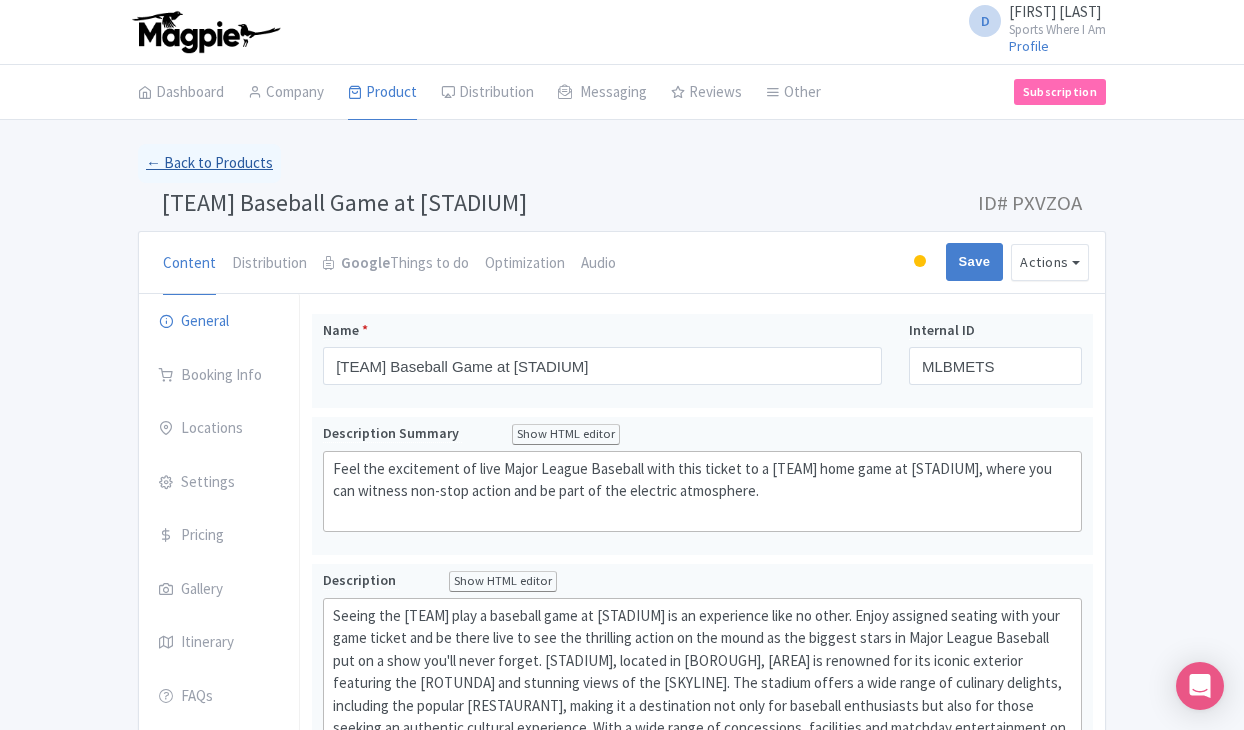 click on "← Back to Products" at bounding box center (209, 163) 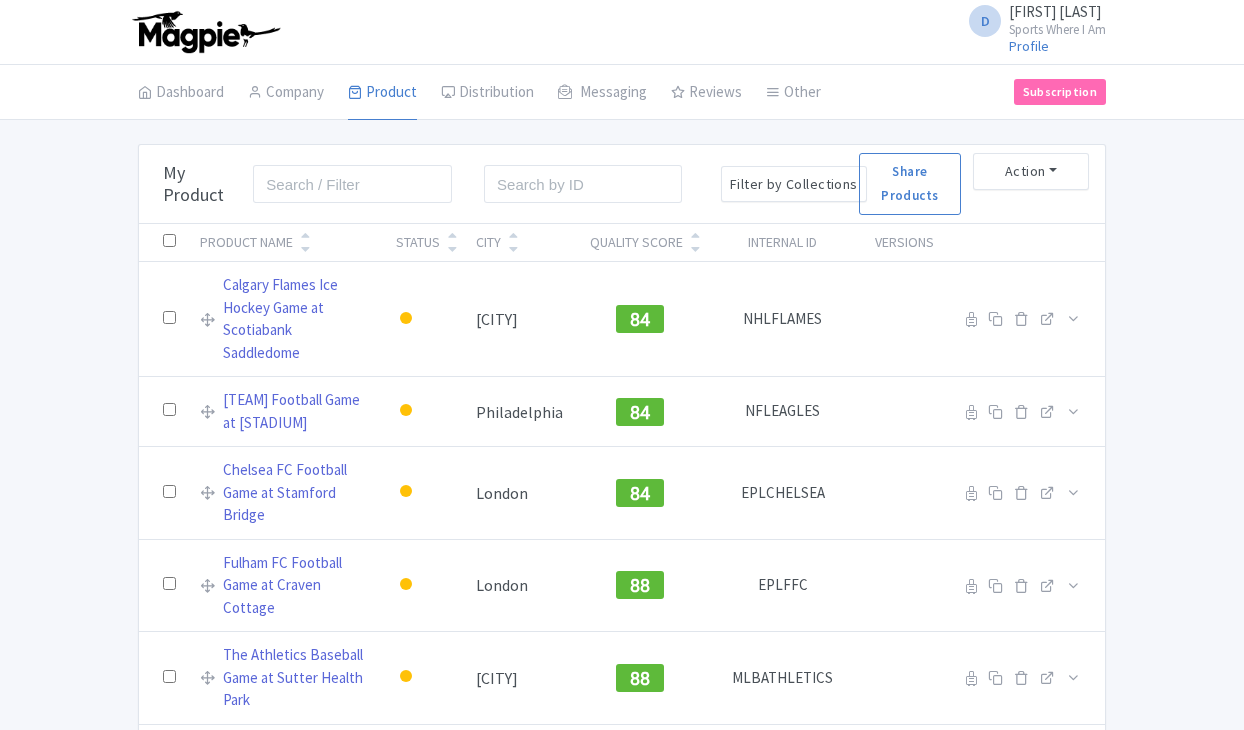scroll, scrollTop: 0, scrollLeft: 0, axis: both 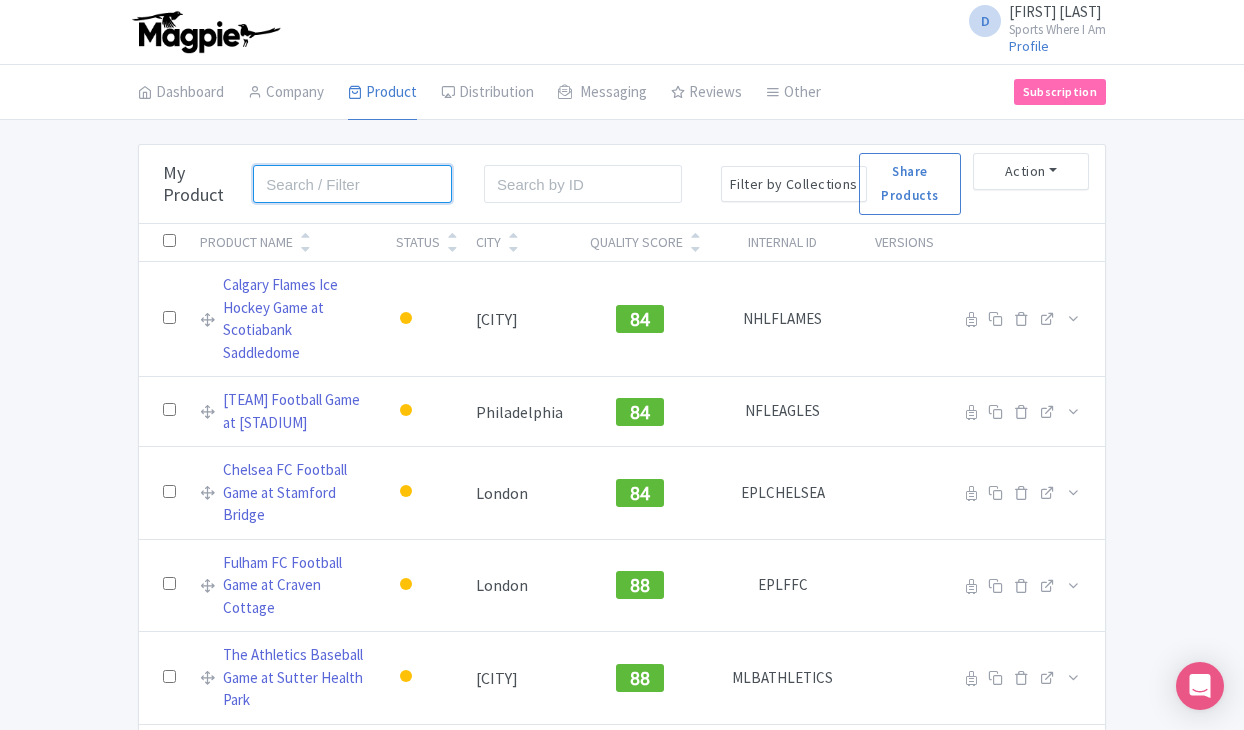 click at bounding box center (352, 184) 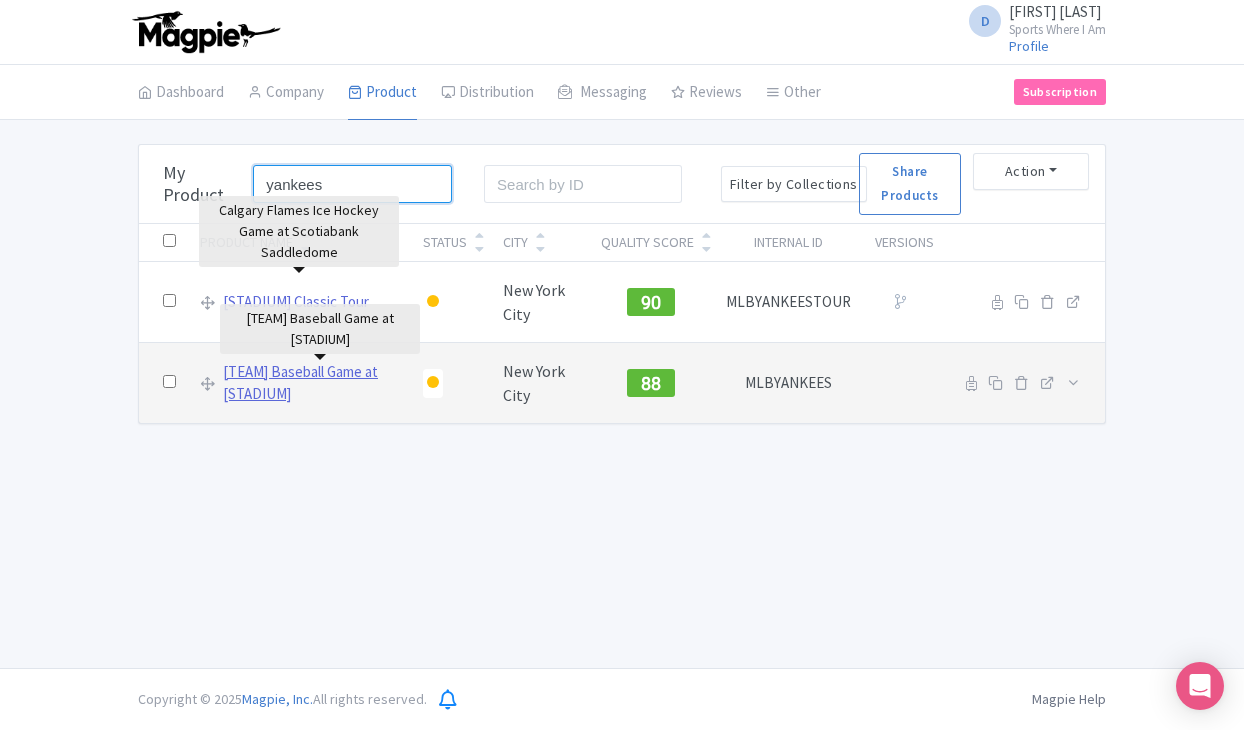 type on "yankees" 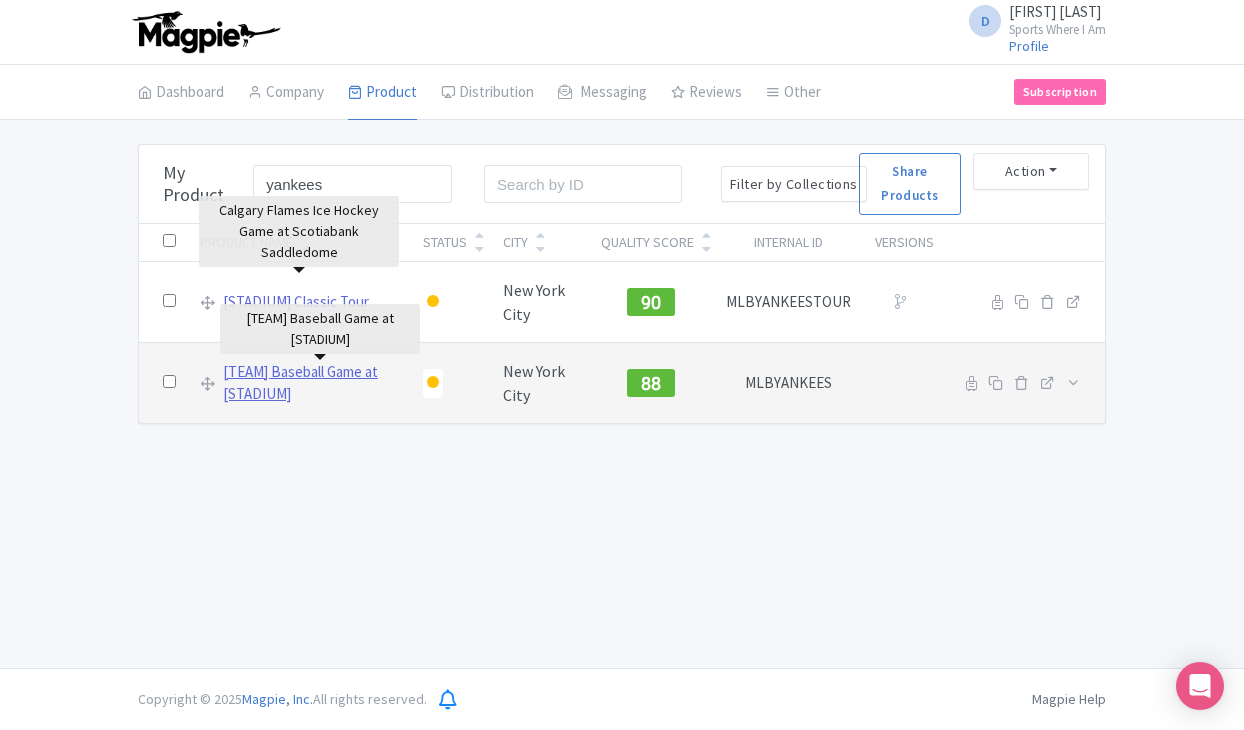 click on "New York Yankees Baseball Game at Yankee Stadium" at bounding box center [311, 383] 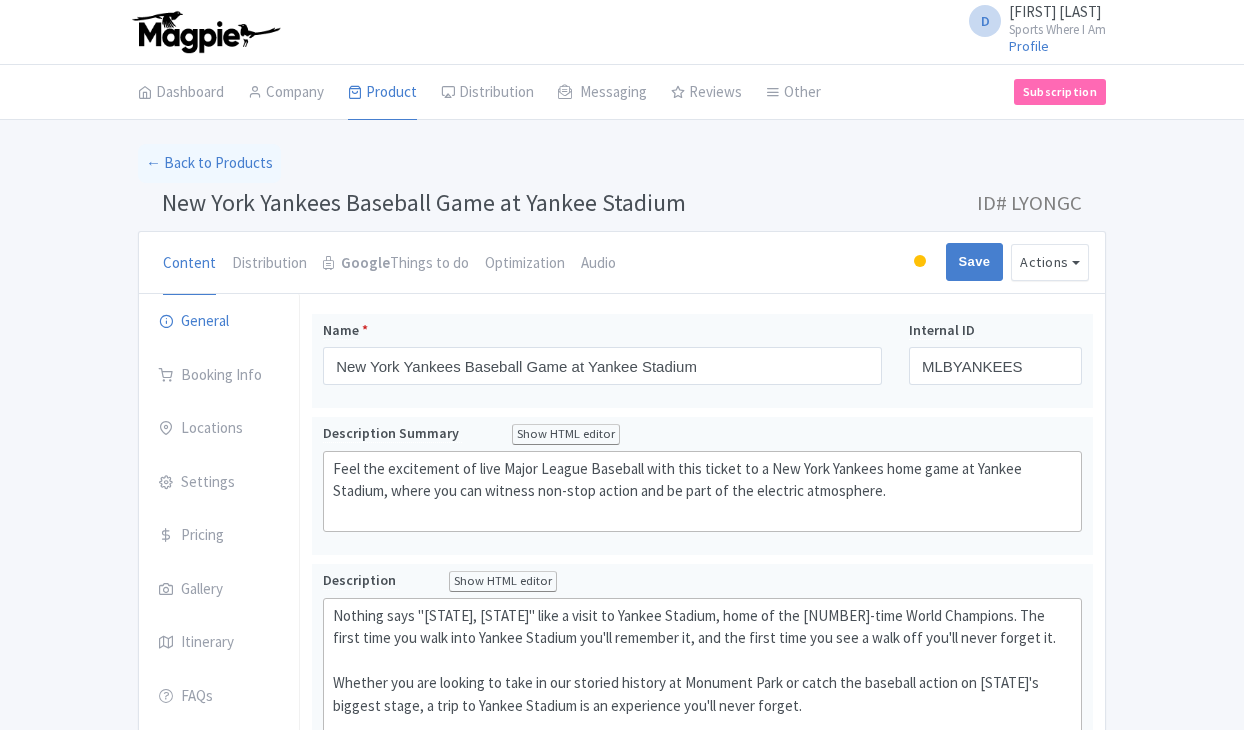 scroll, scrollTop: 0, scrollLeft: 0, axis: both 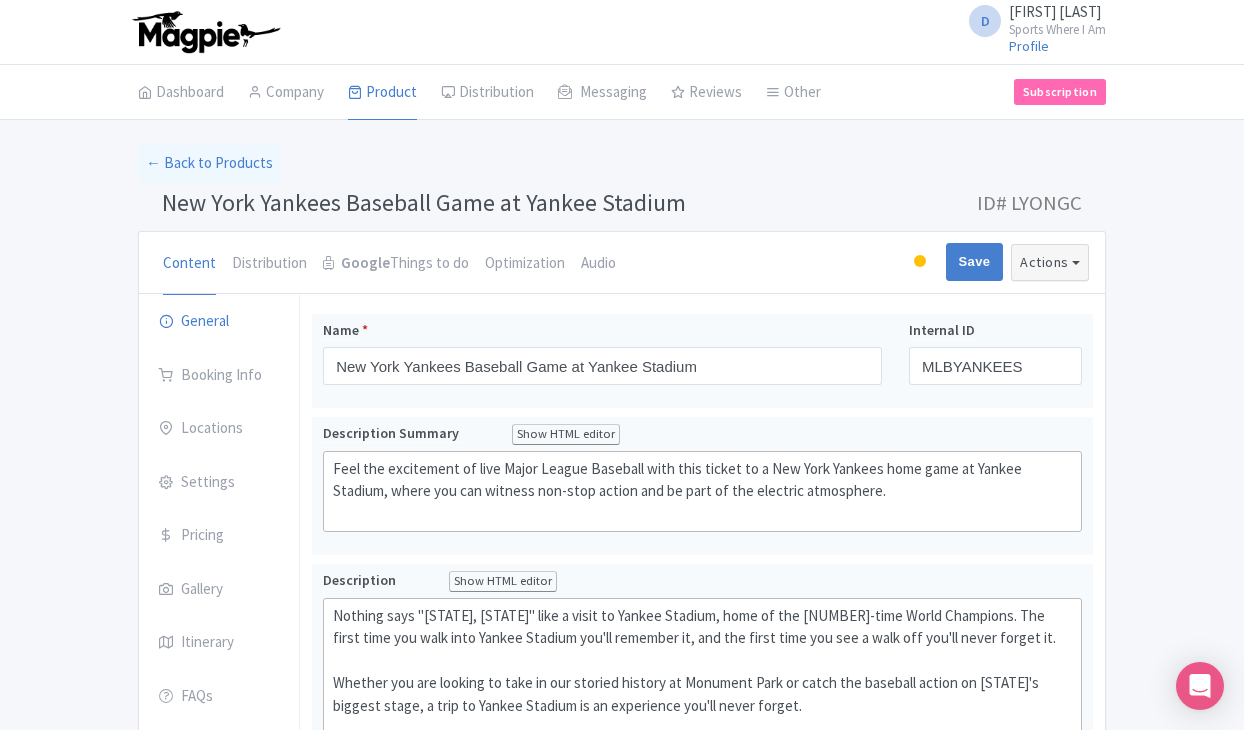 click on "Actions" at bounding box center (1050, 262) 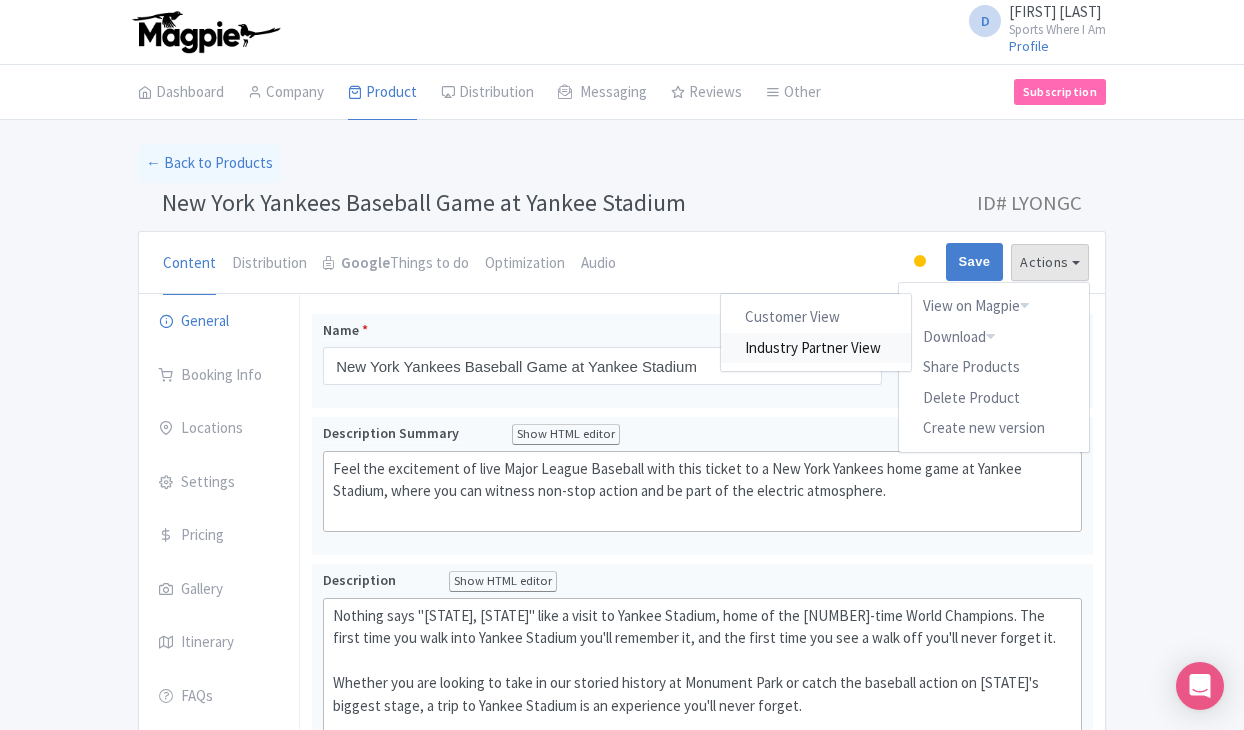 click on "Industry Partner View" at bounding box center (817, 347) 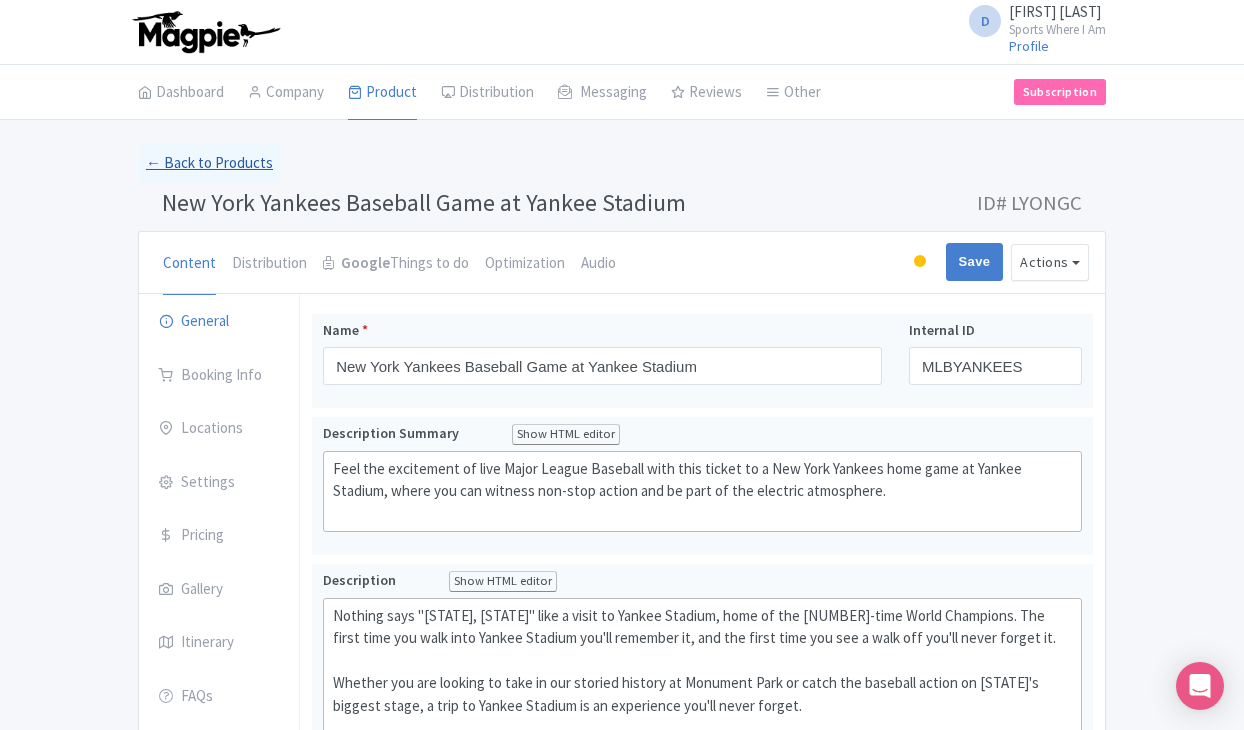 click on "← Back to Products" at bounding box center (209, 163) 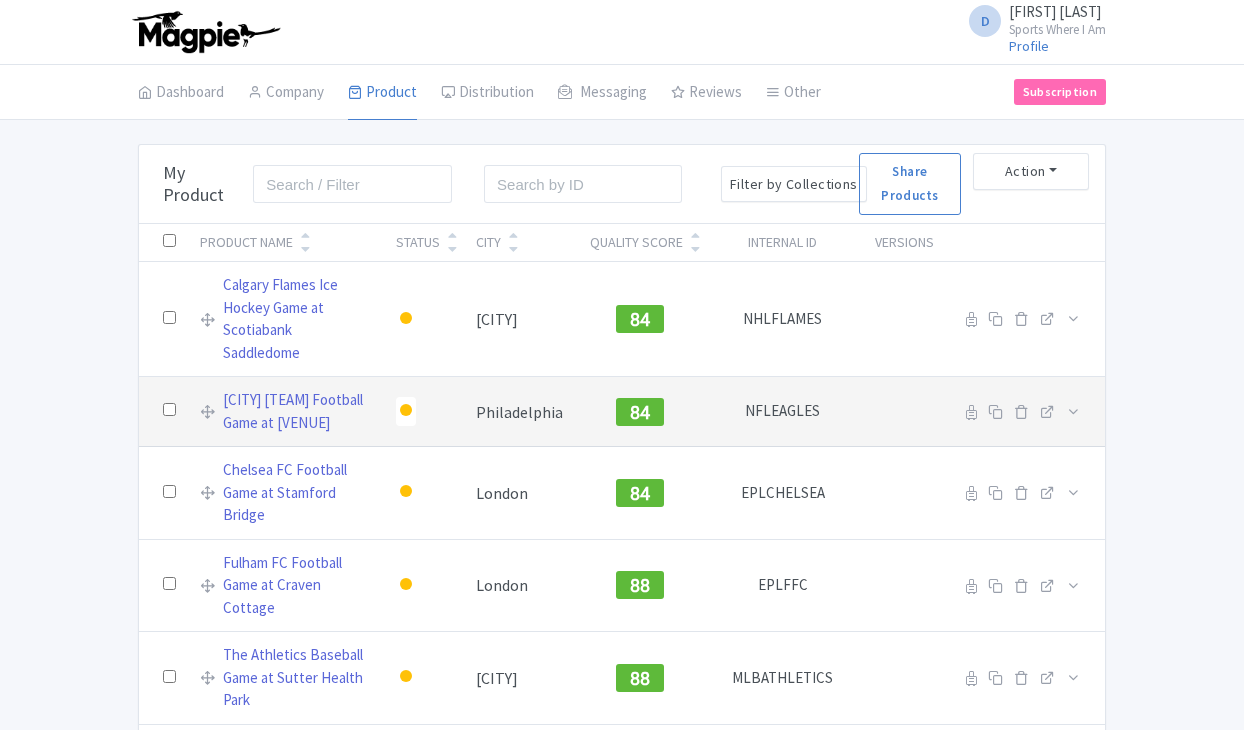 scroll, scrollTop: 0, scrollLeft: 0, axis: both 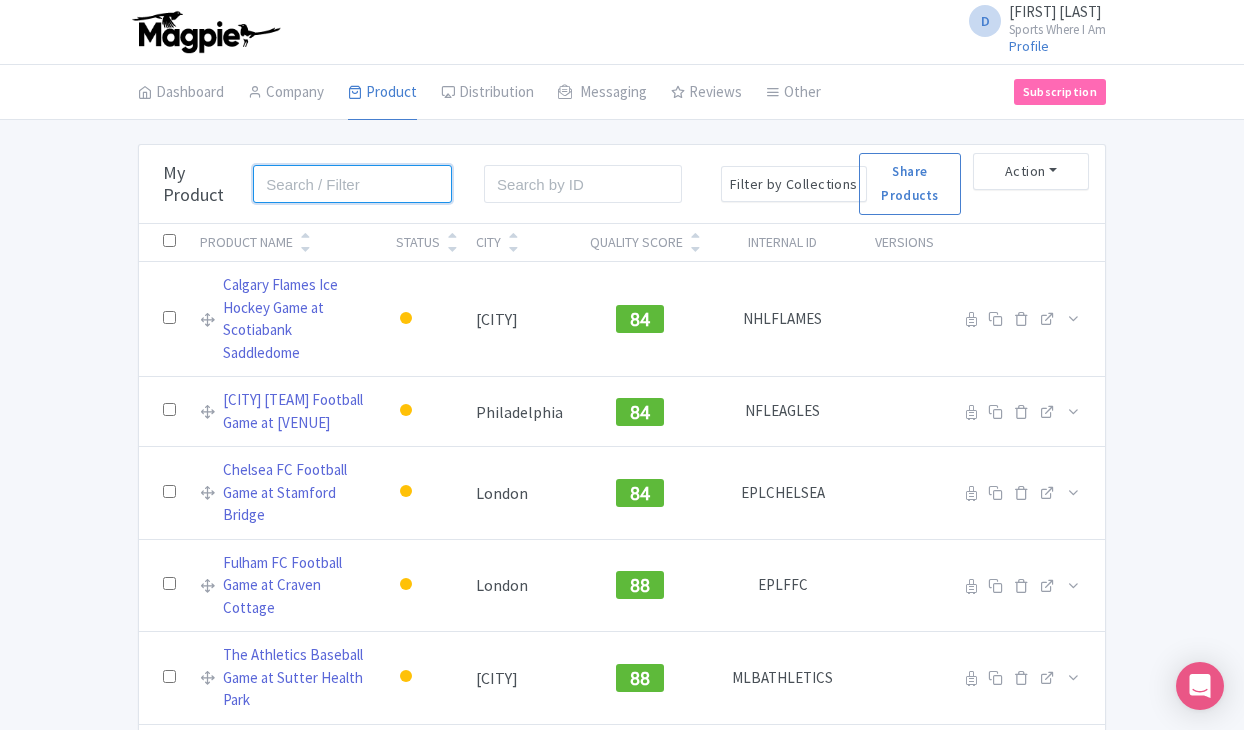click at bounding box center (352, 184) 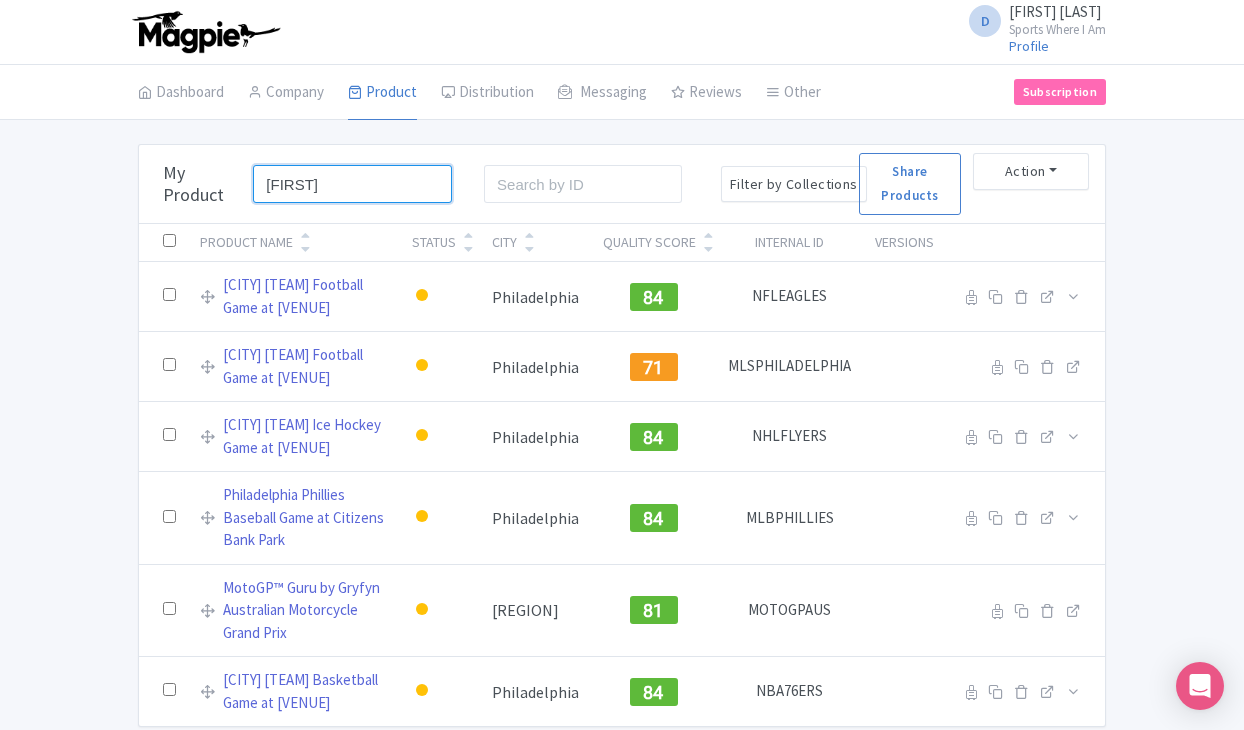 type on "Phil" 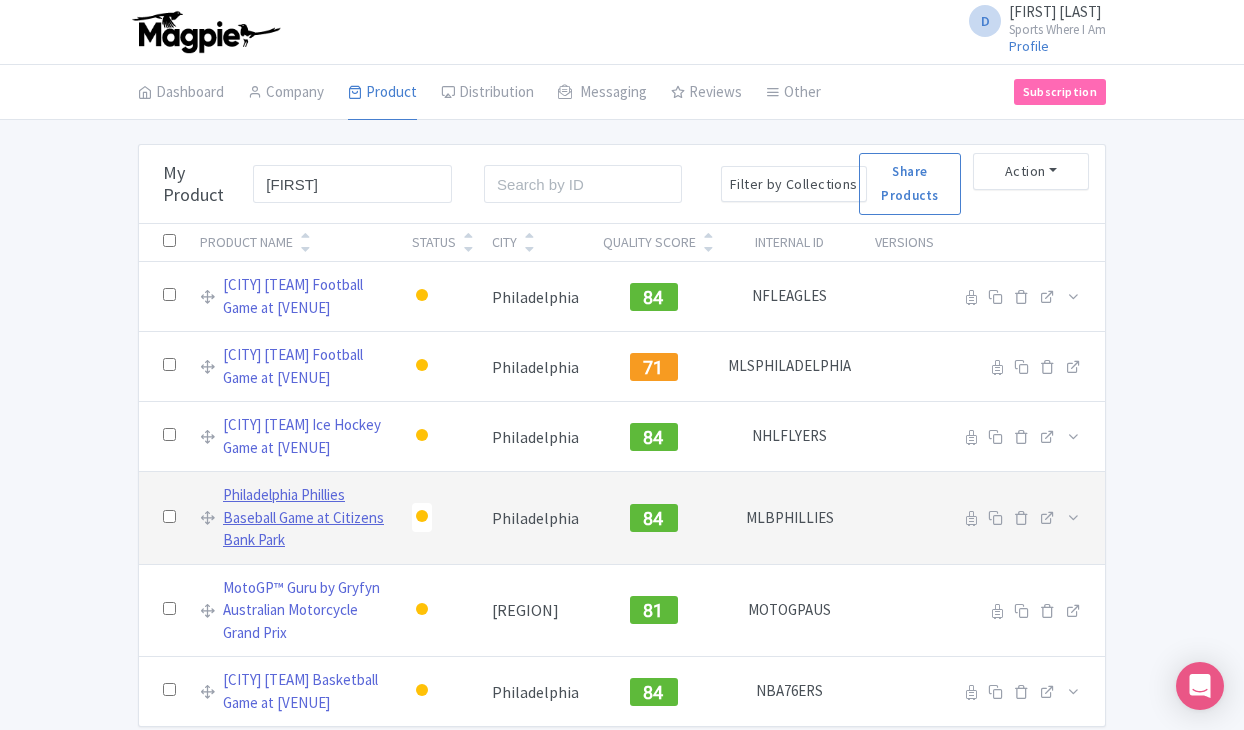 drag, startPoint x: 302, startPoint y: 220, endPoint x: 239, endPoint y: 586, distance: 371.38254 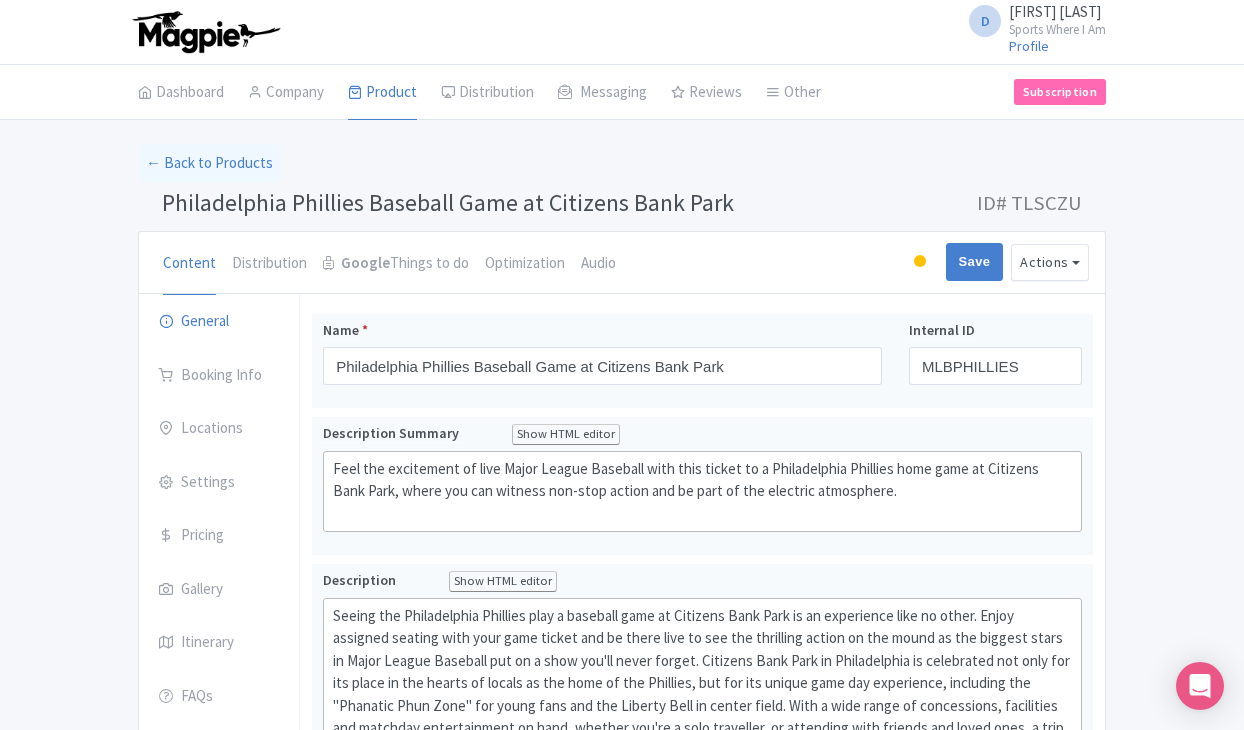 scroll, scrollTop: 0, scrollLeft: 0, axis: both 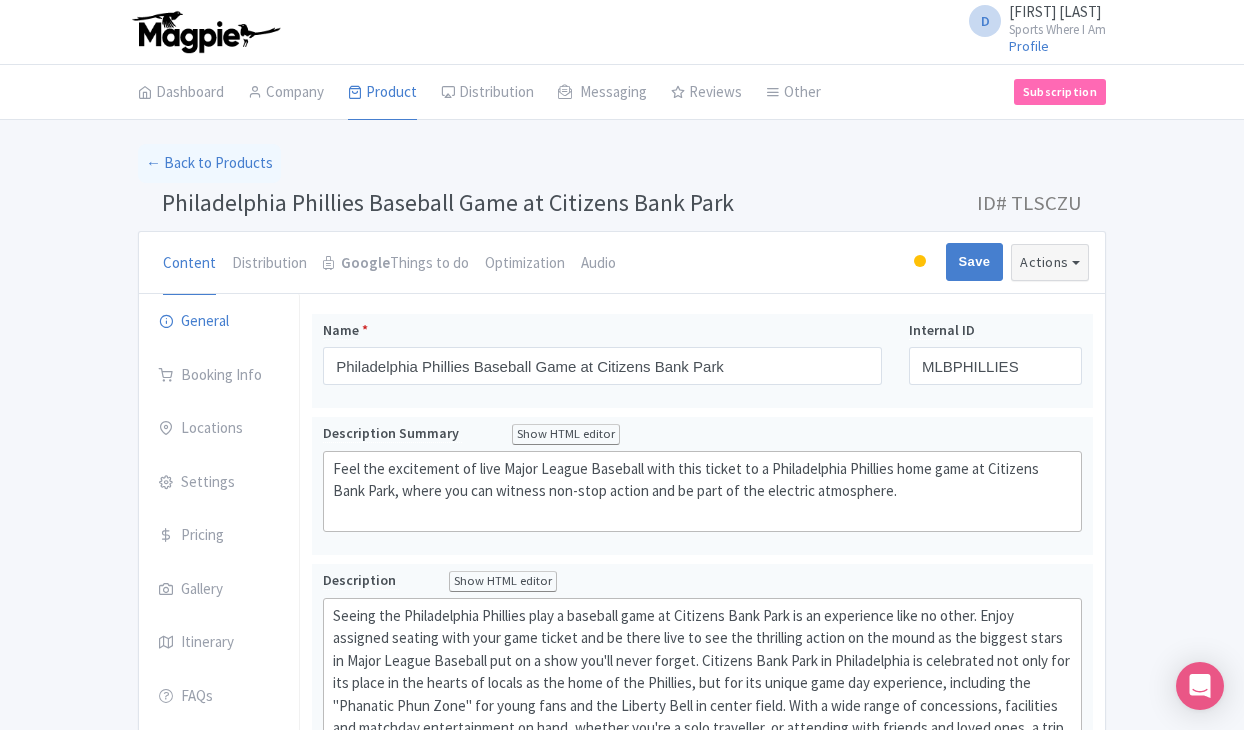 click on "Actions" at bounding box center [1050, 262] 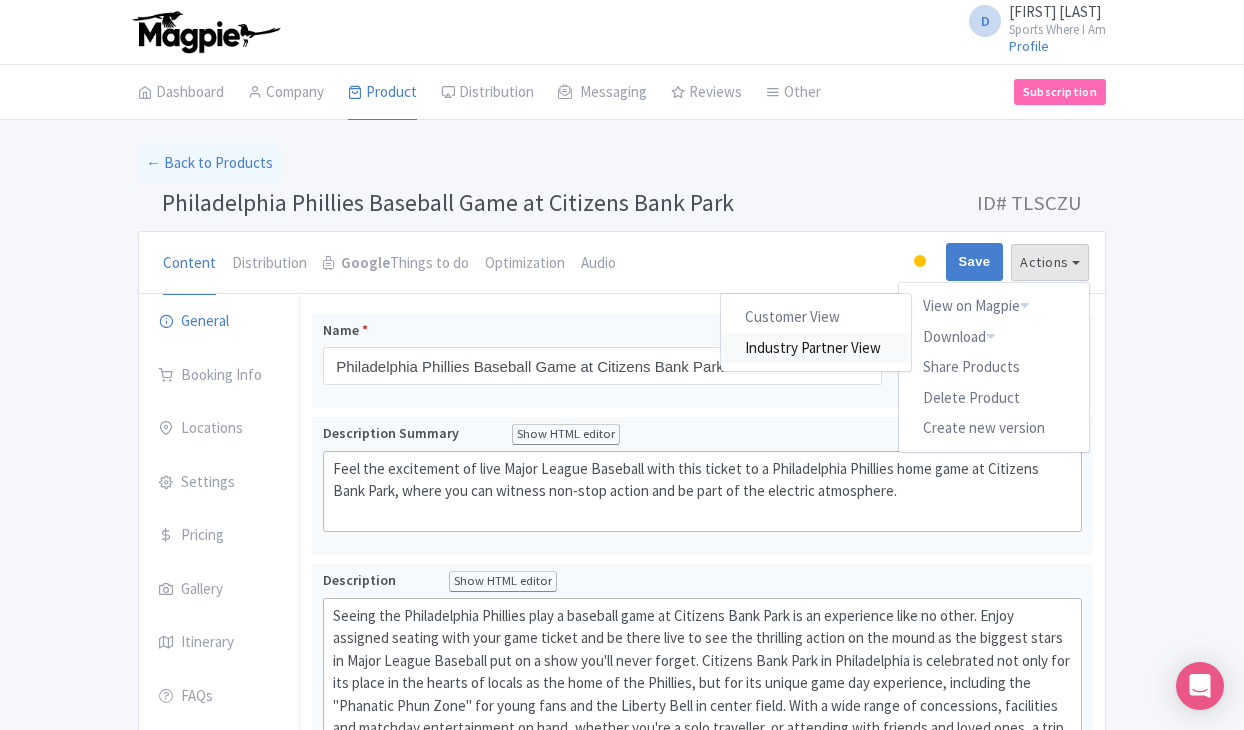 click on "Industry Partner View" at bounding box center [817, 347] 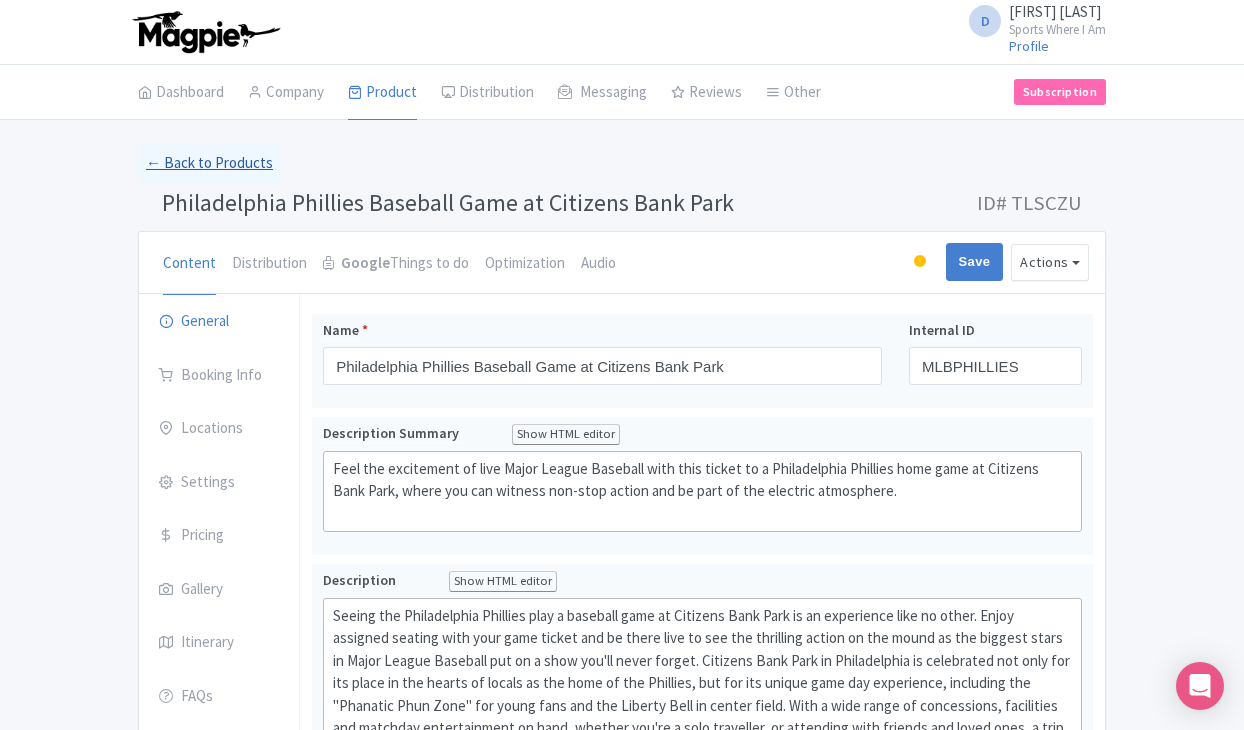 click on "← Back to Products" at bounding box center [209, 163] 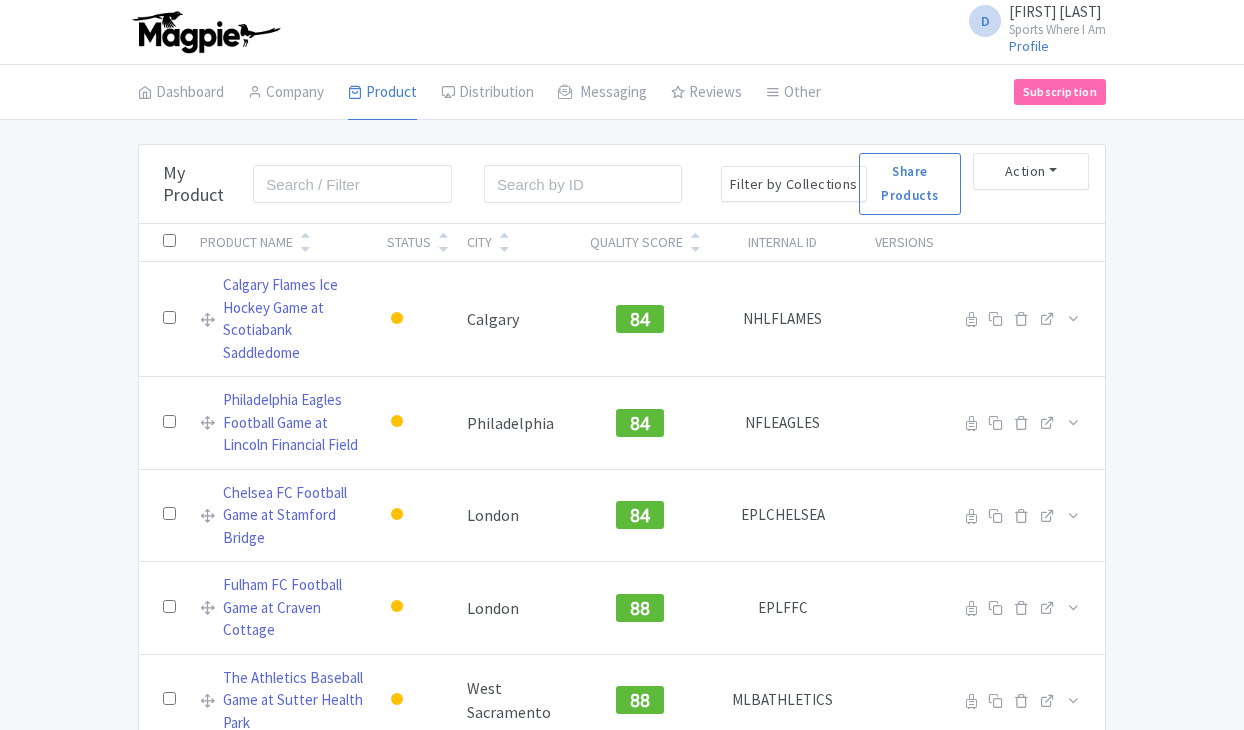 scroll, scrollTop: 0, scrollLeft: 0, axis: both 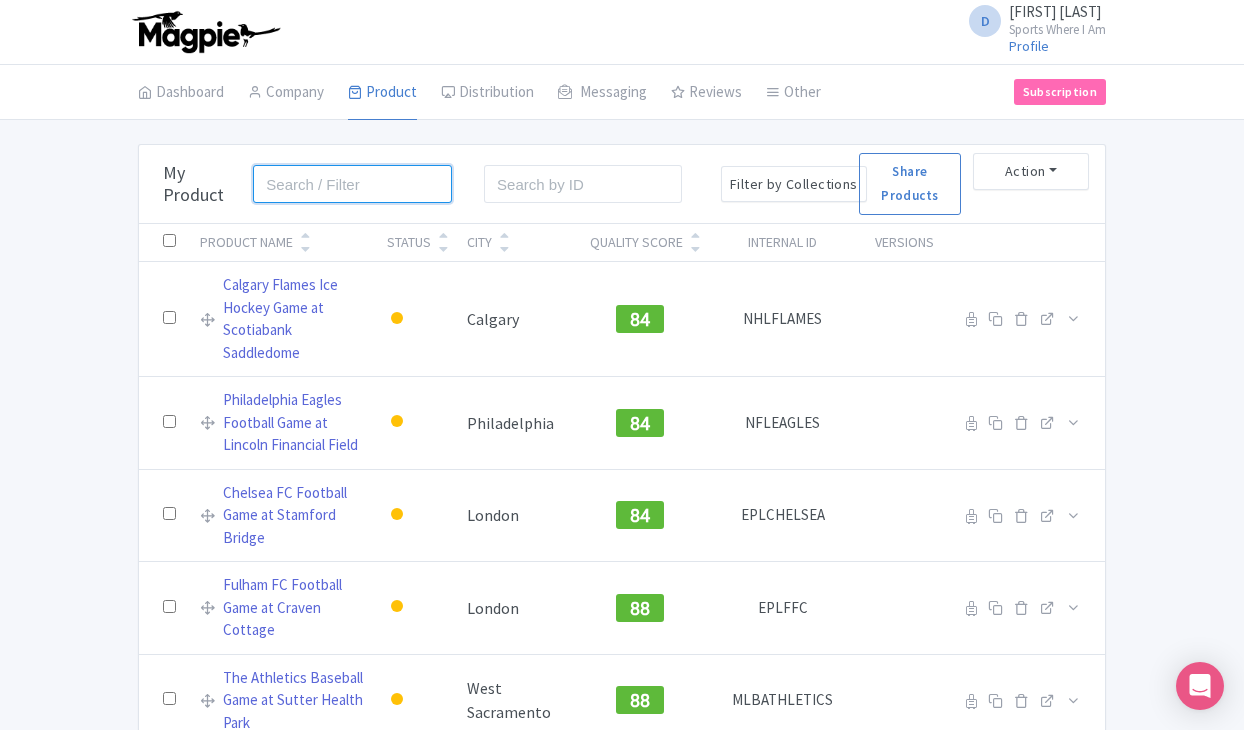 click at bounding box center (352, 184) 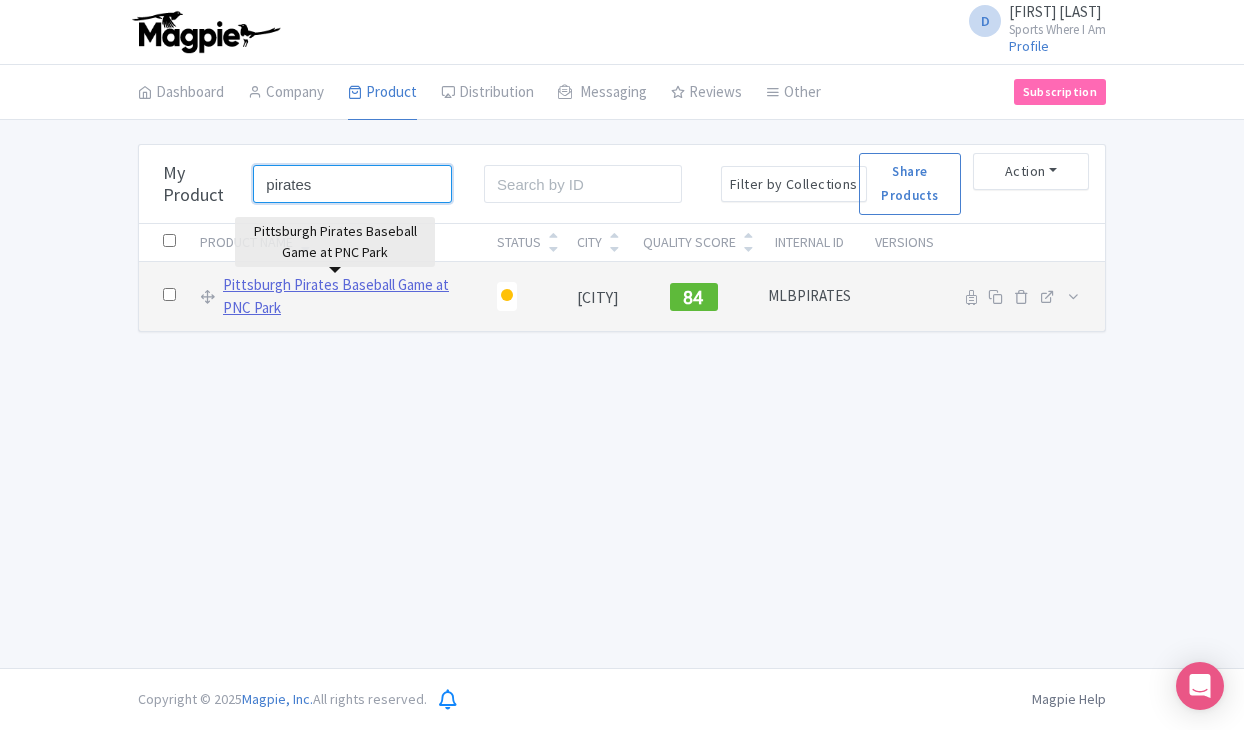 type on "pirates" 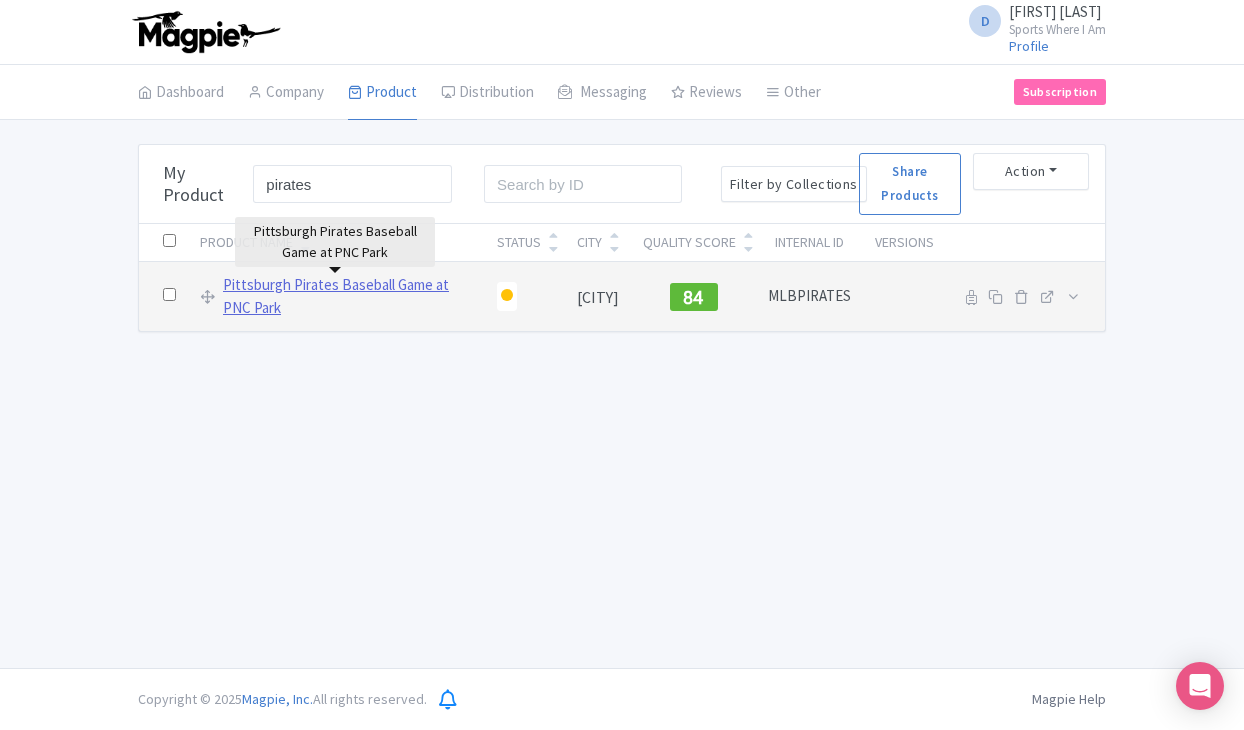 click on "Pittsburgh Pirates Baseball Game at PNC Park" at bounding box center [348, 296] 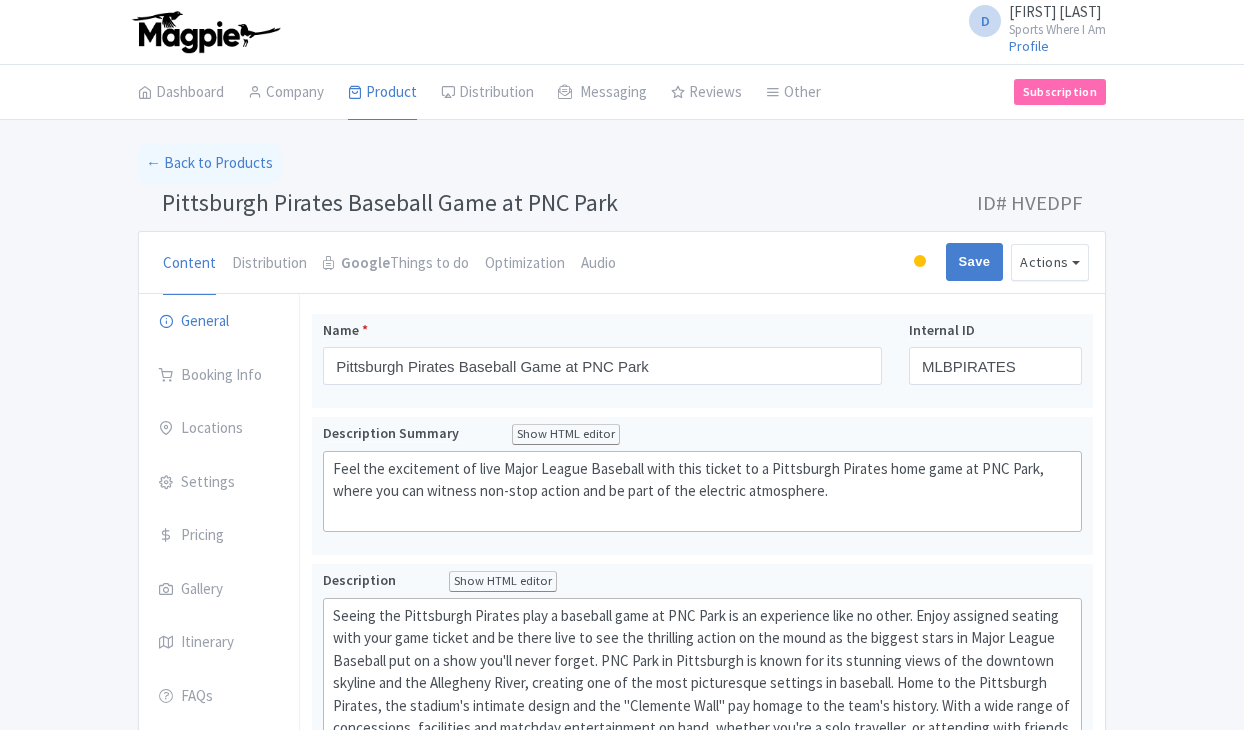 scroll, scrollTop: 0, scrollLeft: 0, axis: both 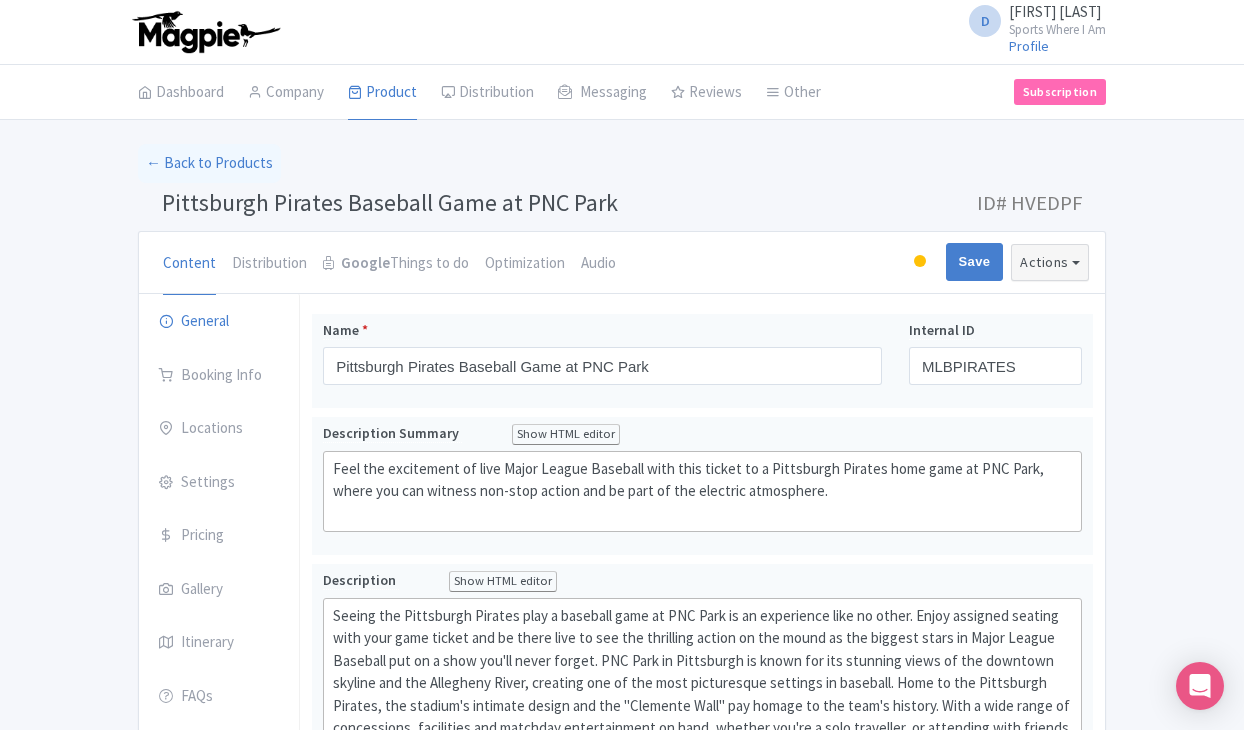 click on "Actions" at bounding box center [1050, 262] 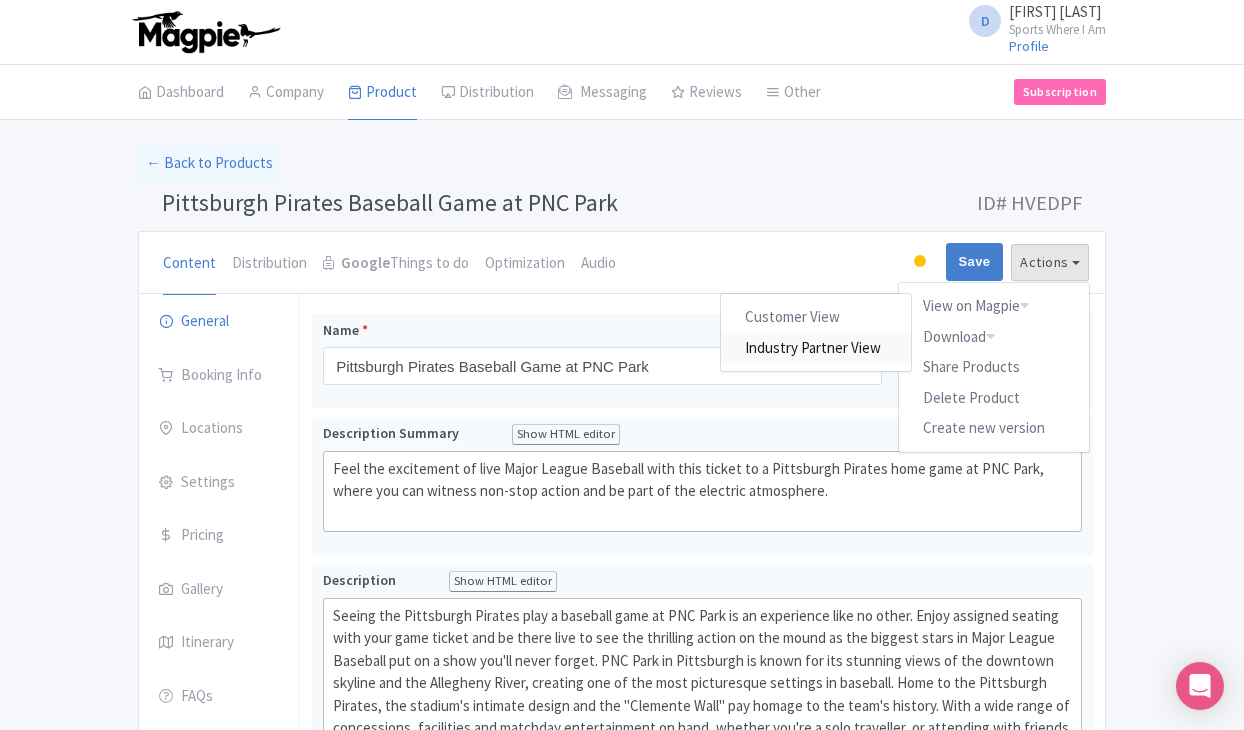 click on "Industry Partner View" at bounding box center [817, 347] 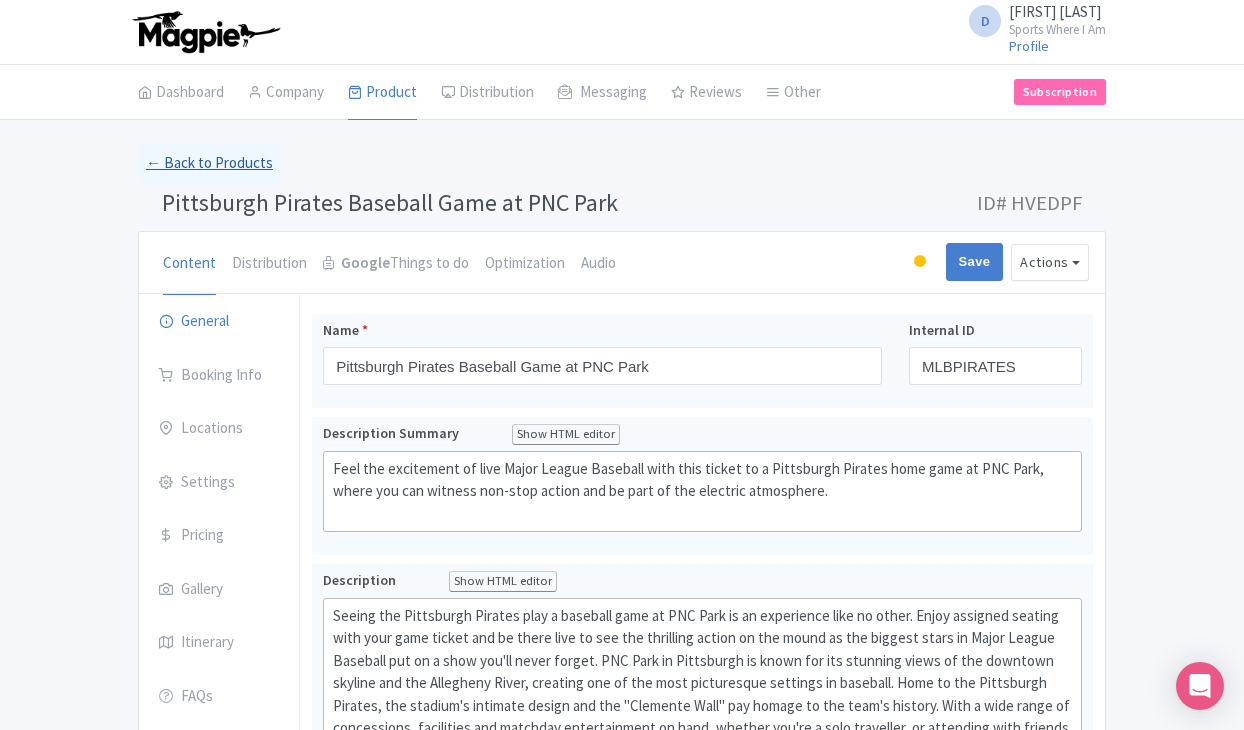 click on "← Back to Products" at bounding box center (209, 163) 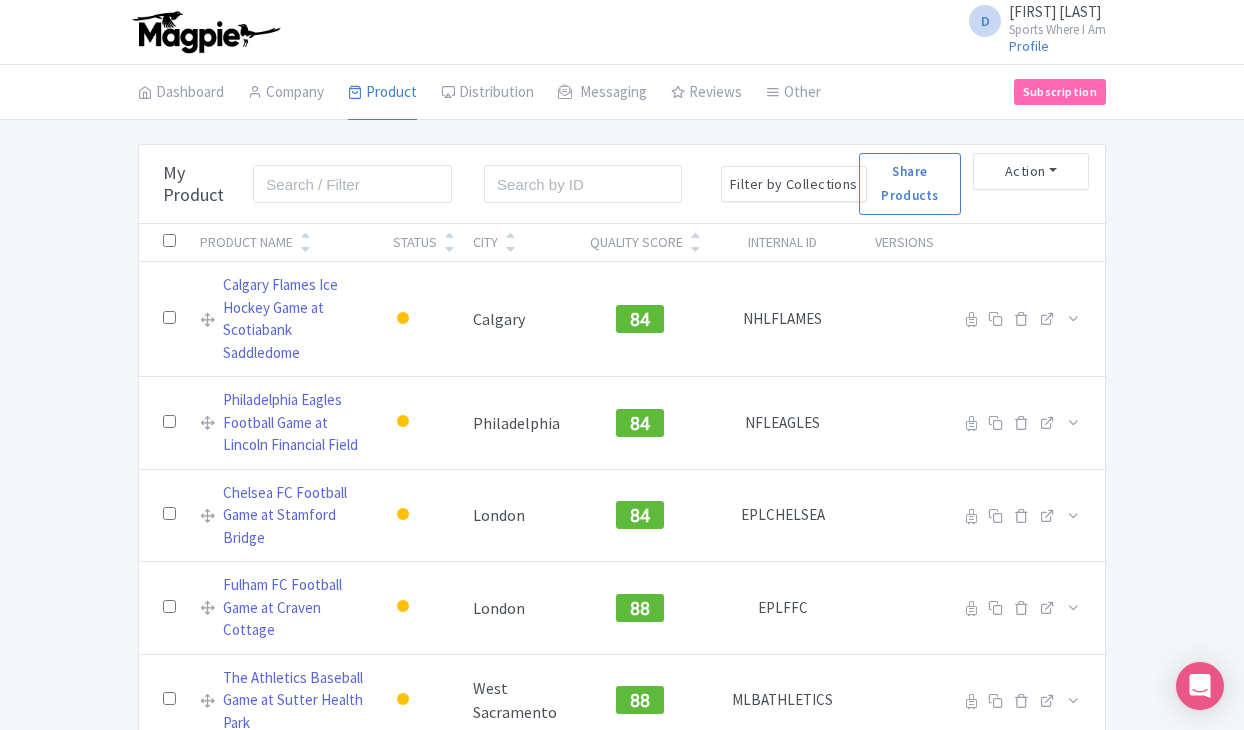scroll, scrollTop: 0, scrollLeft: 0, axis: both 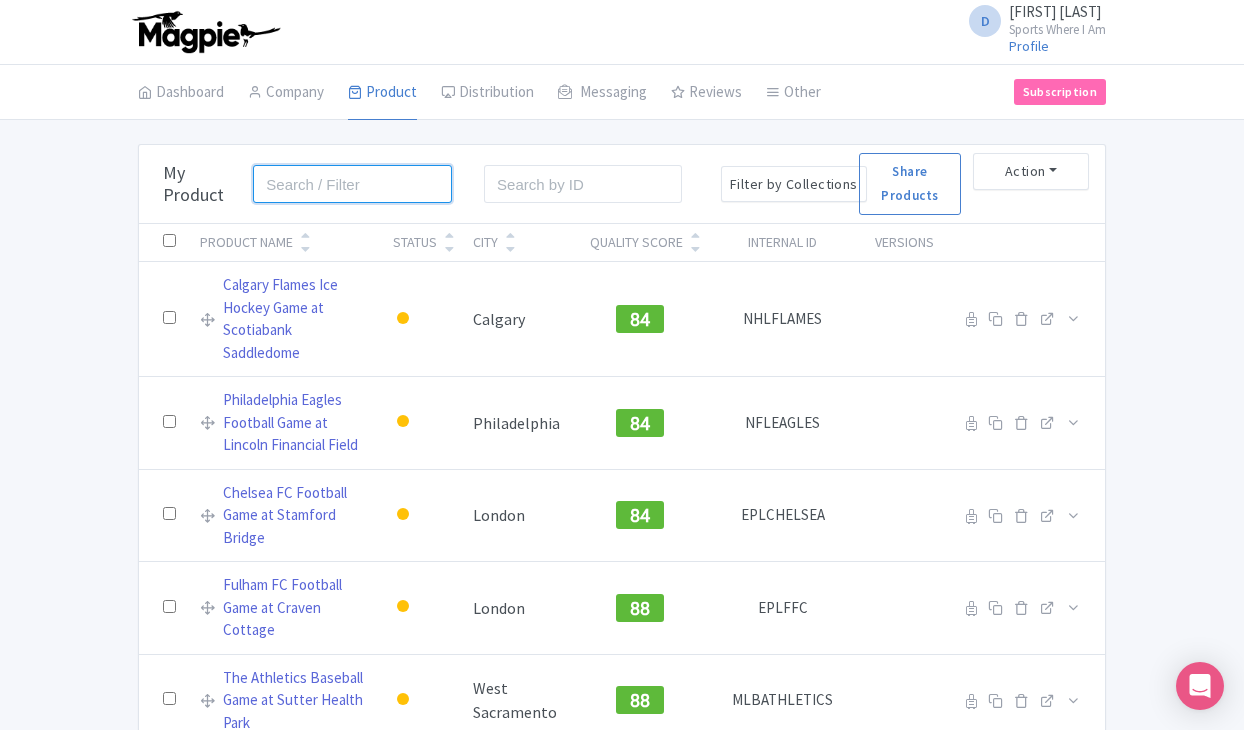 click at bounding box center [352, 184] 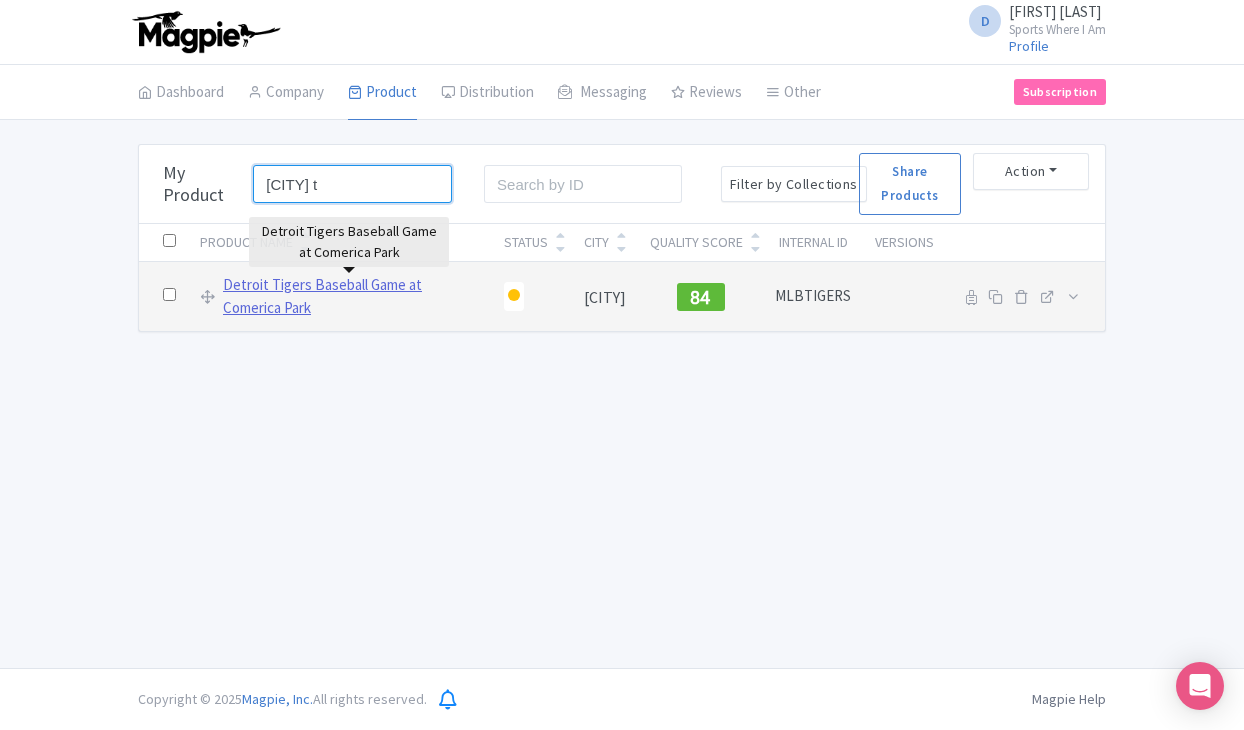 type on "[CITY] t" 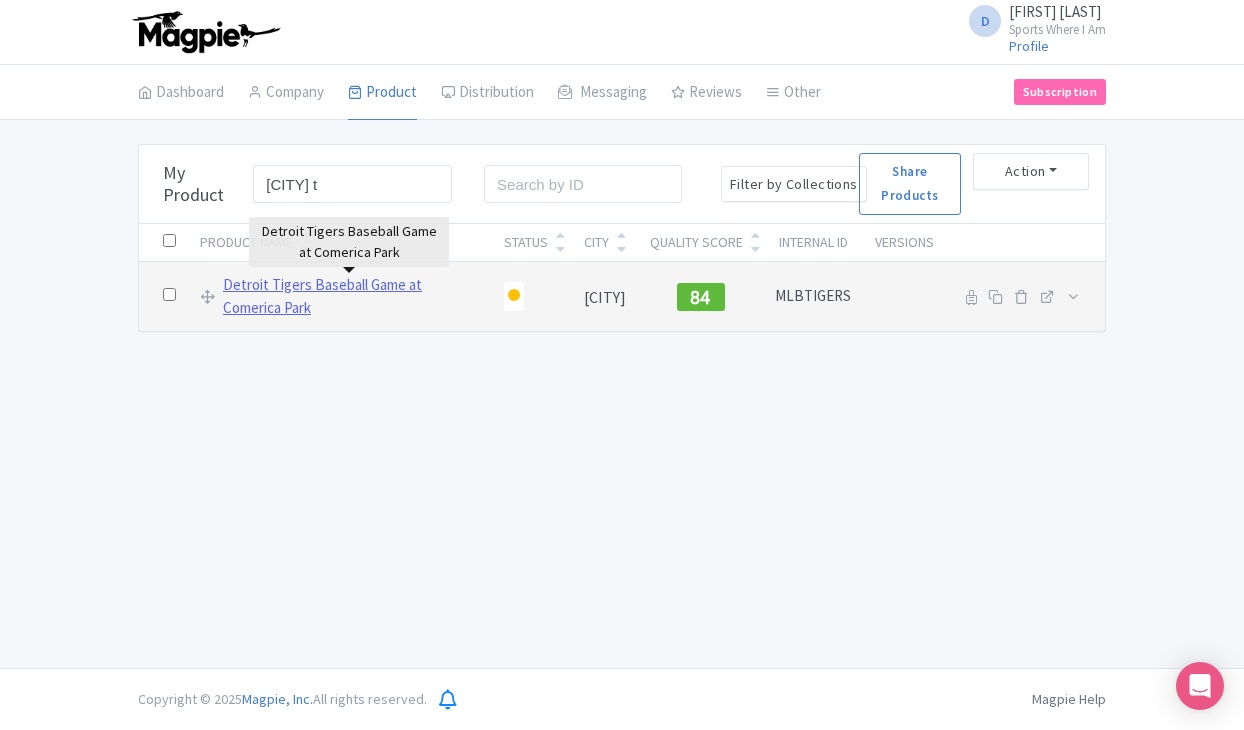 click on "Detroit Tigers Baseball Game at Comerica Park" at bounding box center [351, 296] 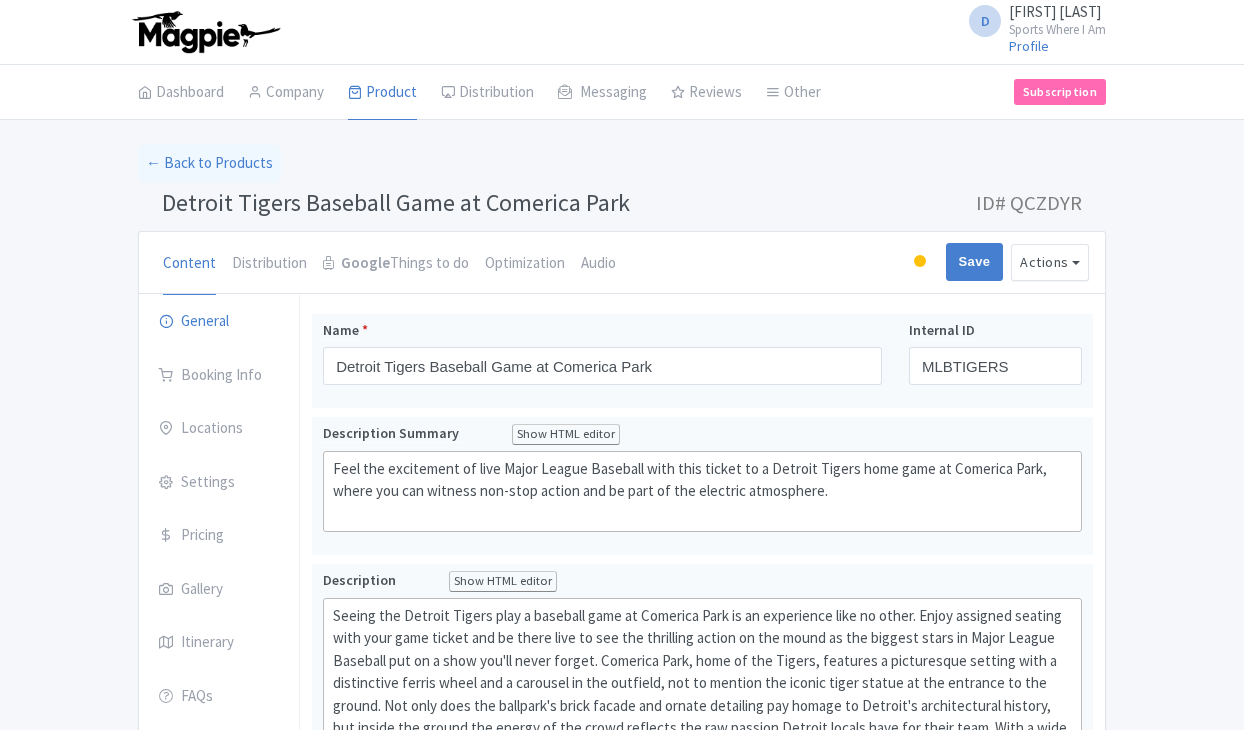 scroll, scrollTop: 0, scrollLeft: 0, axis: both 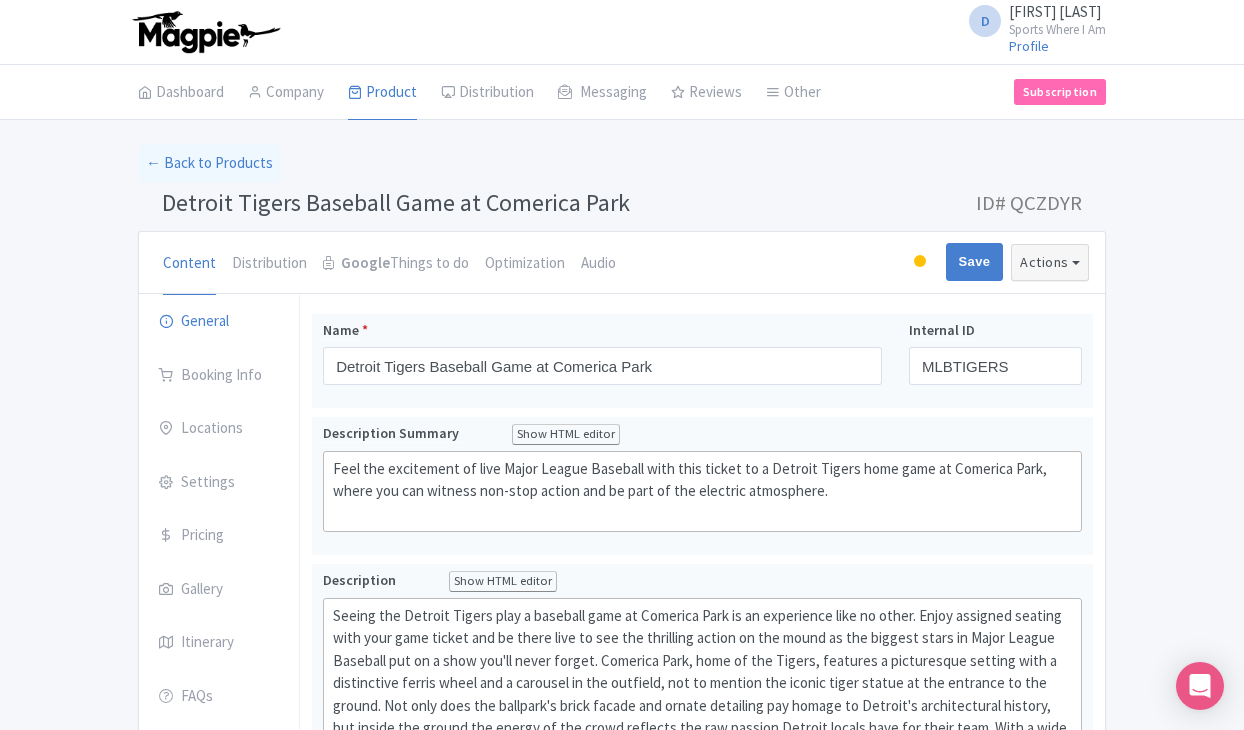click on "Actions" at bounding box center [1050, 262] 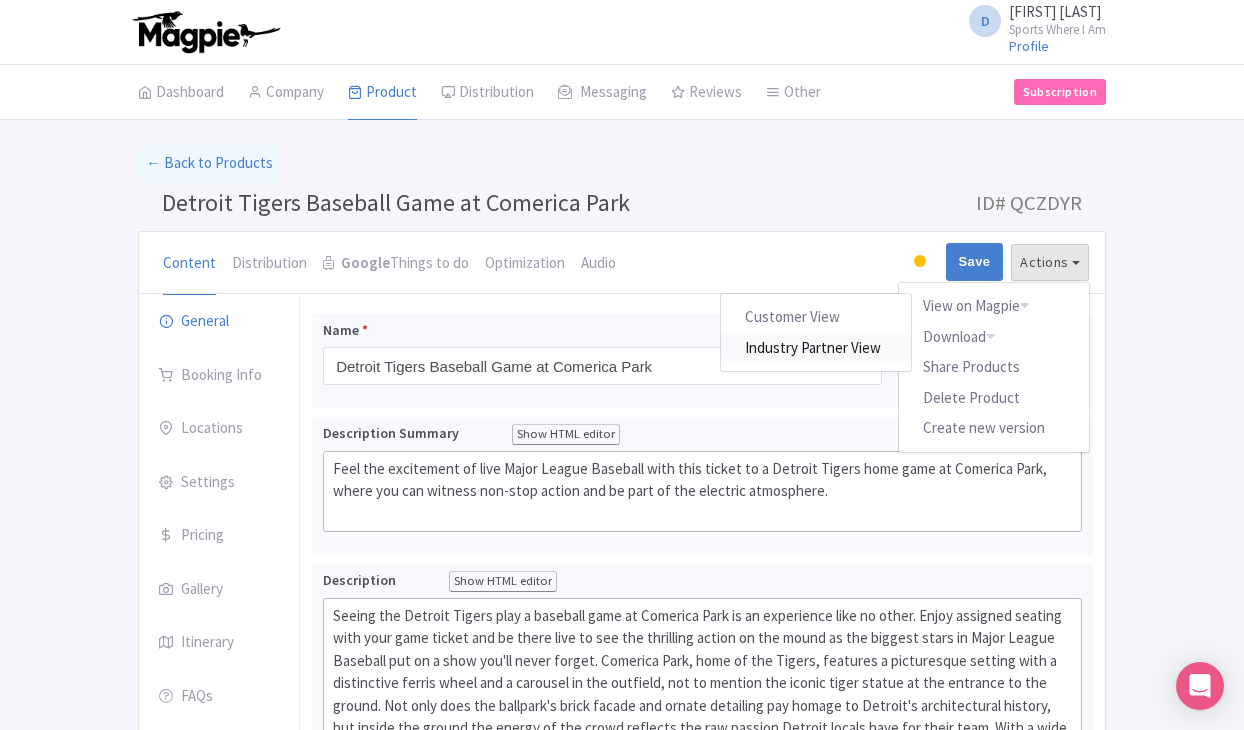 click on "Industry Partner View" at bounding box center (817, 347) 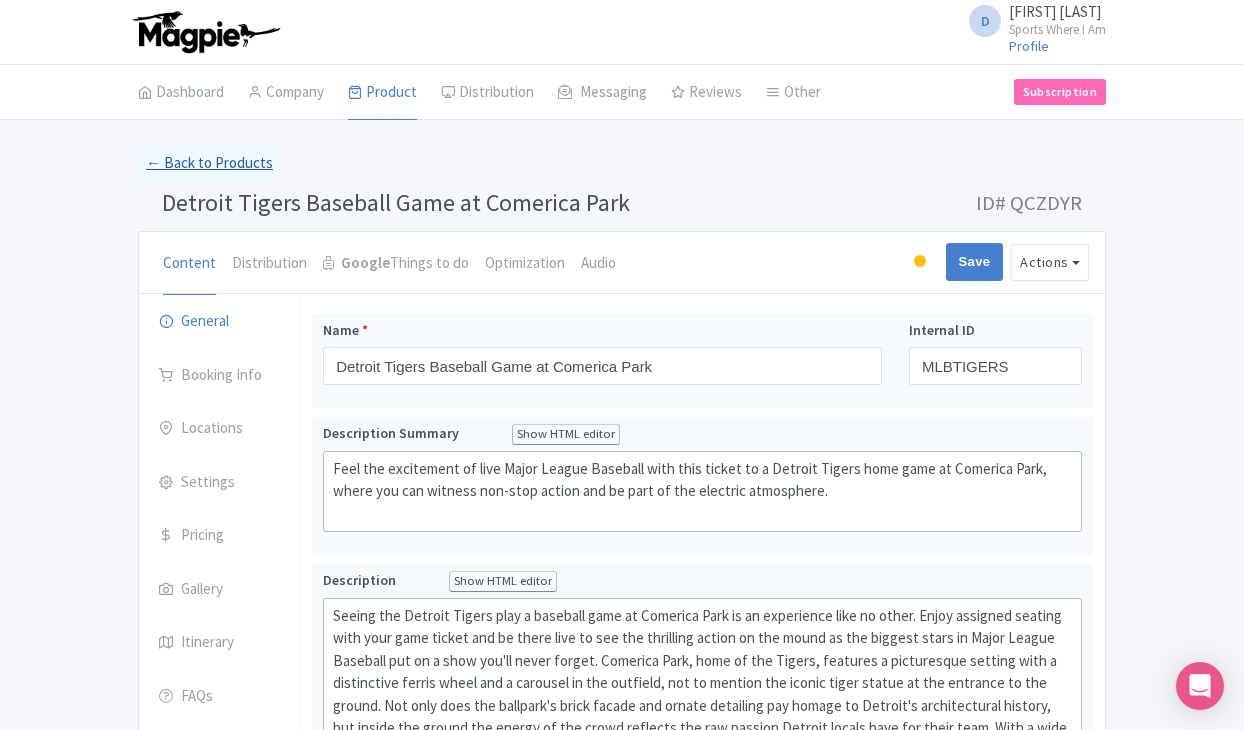 click on "← Back to Products" at bounding box center (209, 163) 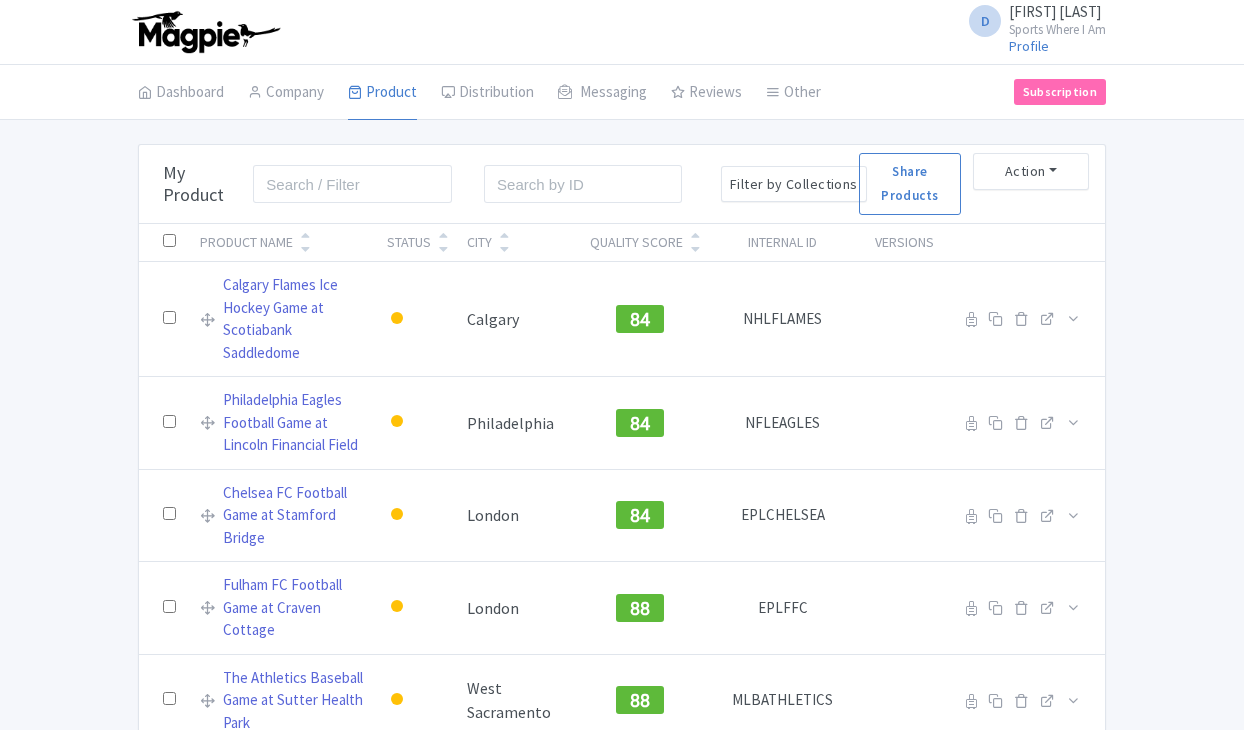 scroll, scrollTop: 0, scrollLeft: 0, axis: both 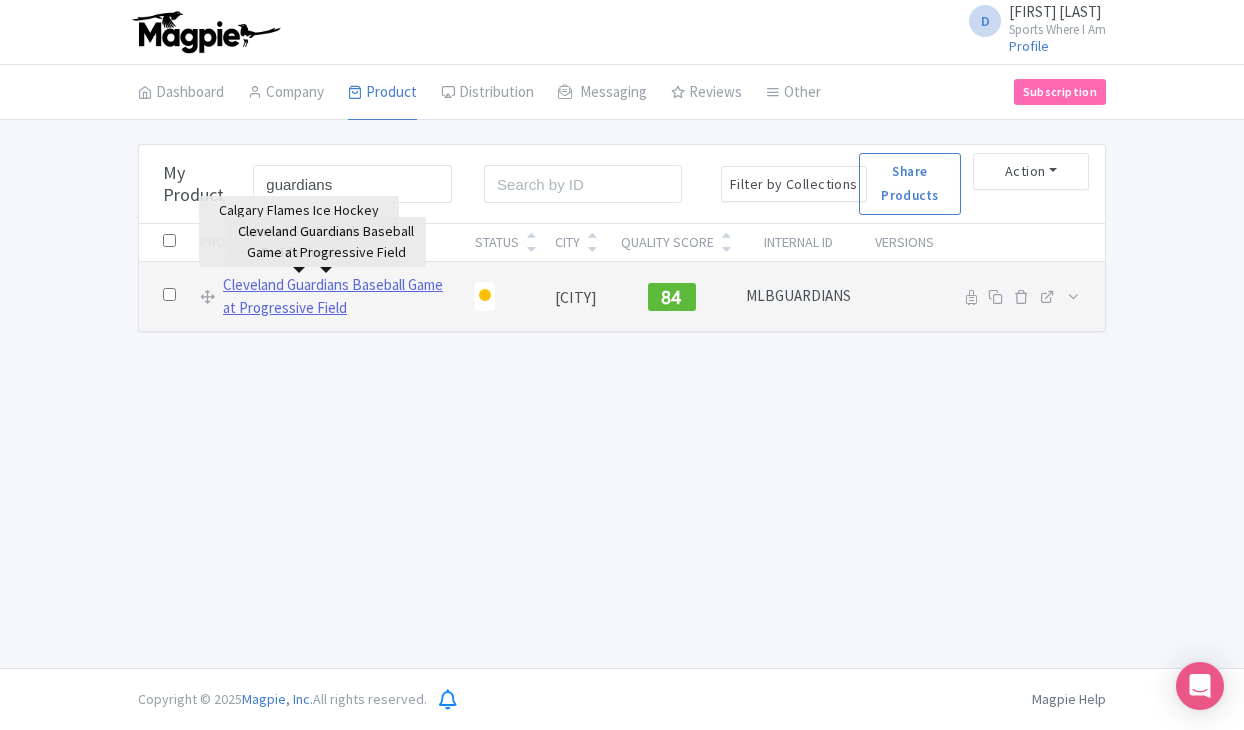type on "guardians" 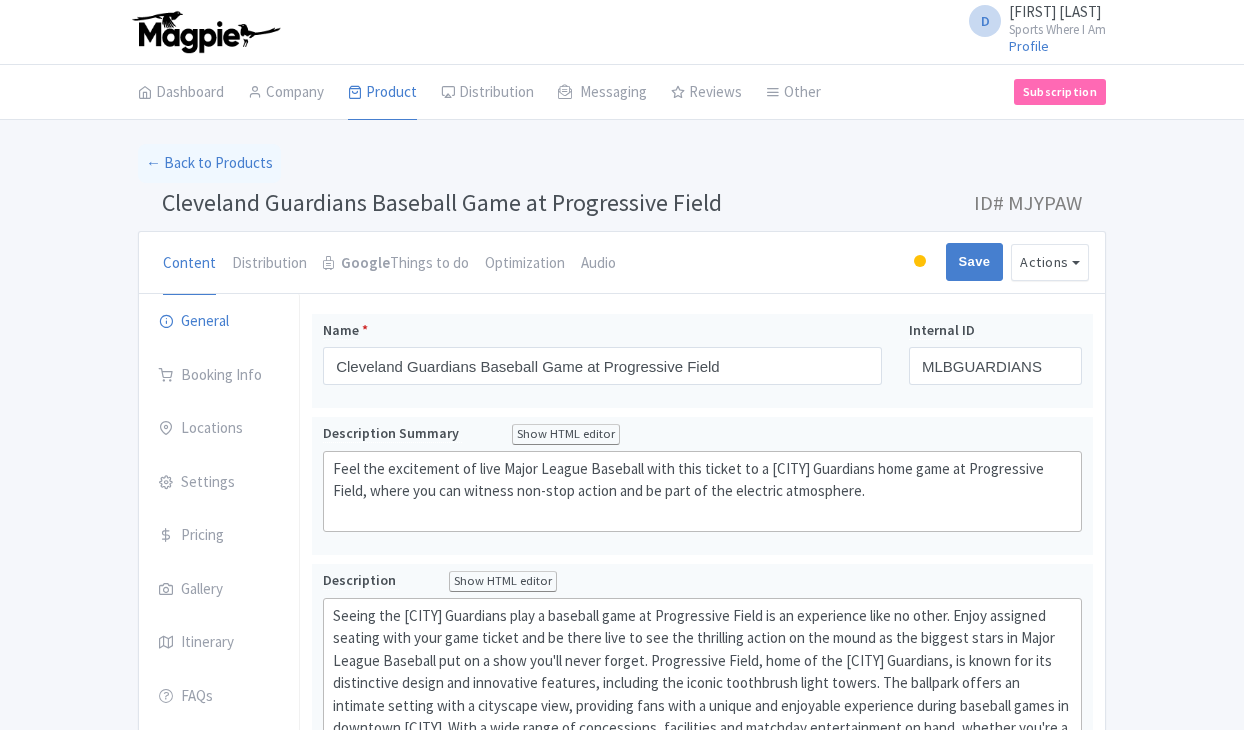 scroll, scrollTop: 0, scrollLeft: 0, axis: both 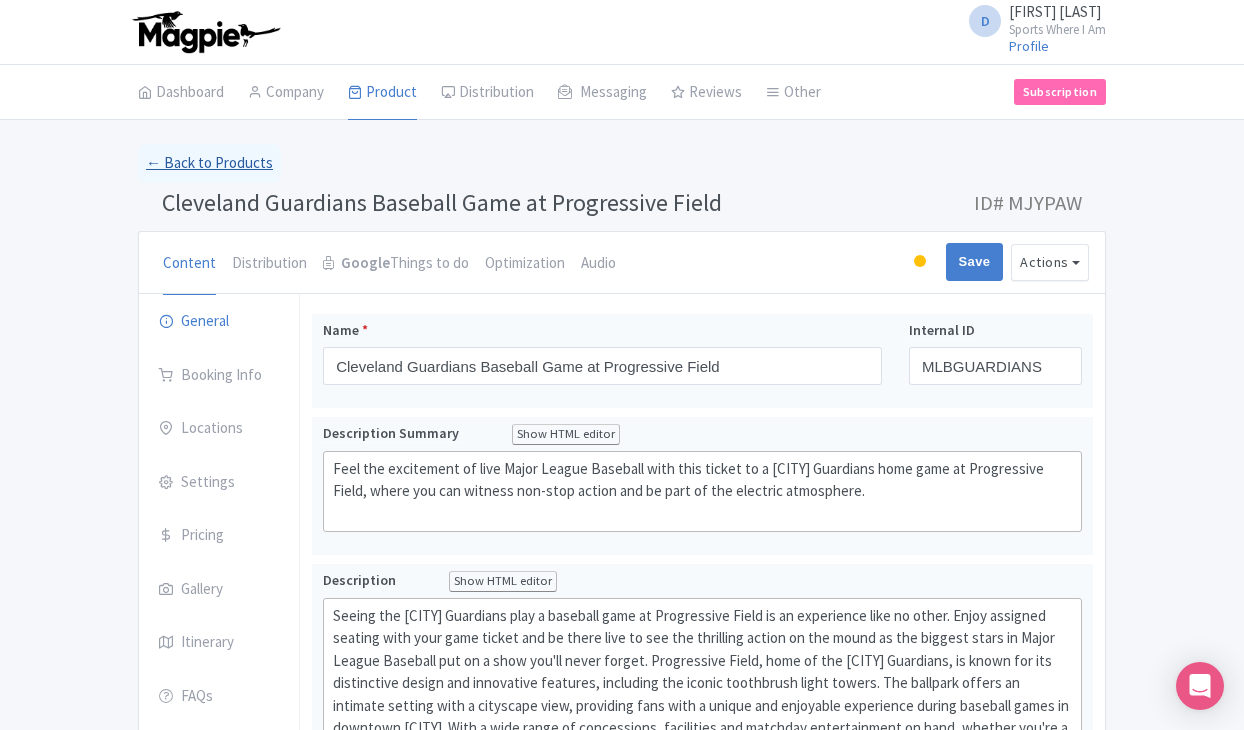 click on "← Back to Products" at bounding box center [209, 163] 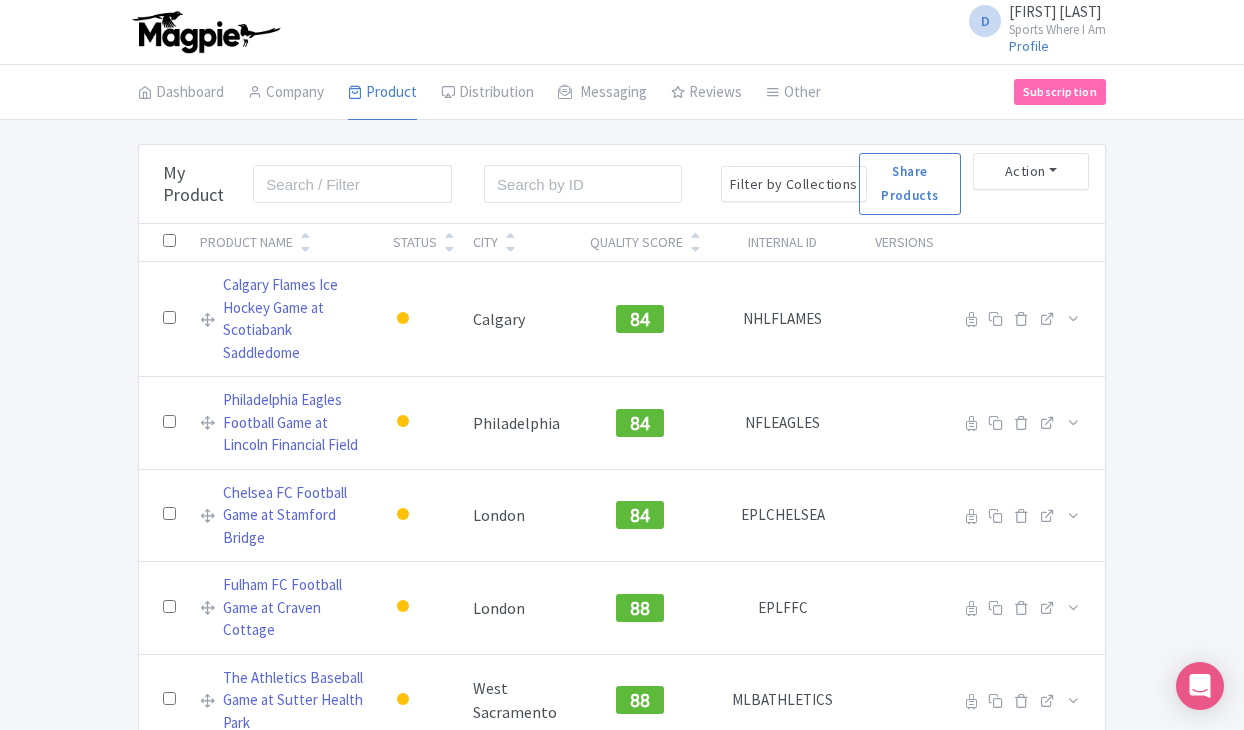 scroll, scrollTop: 0, scrollLeft: 0, axis: both 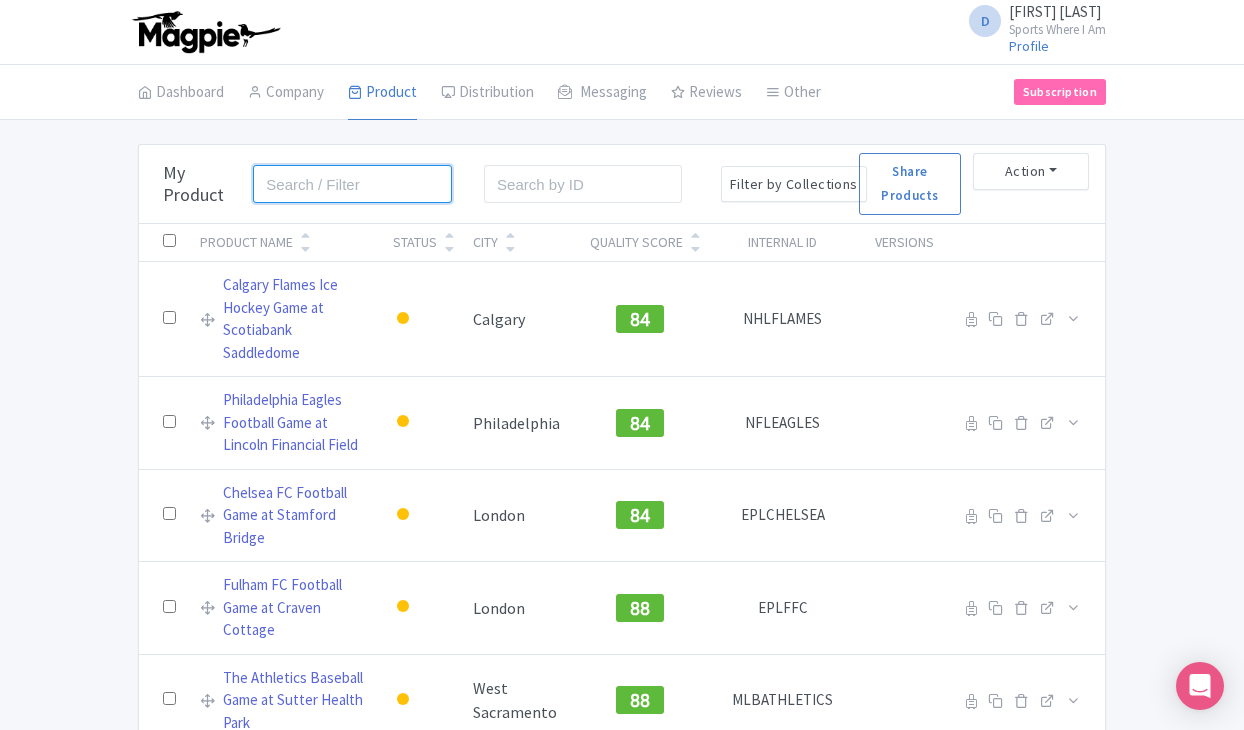 click at bounding box center [352, 184] 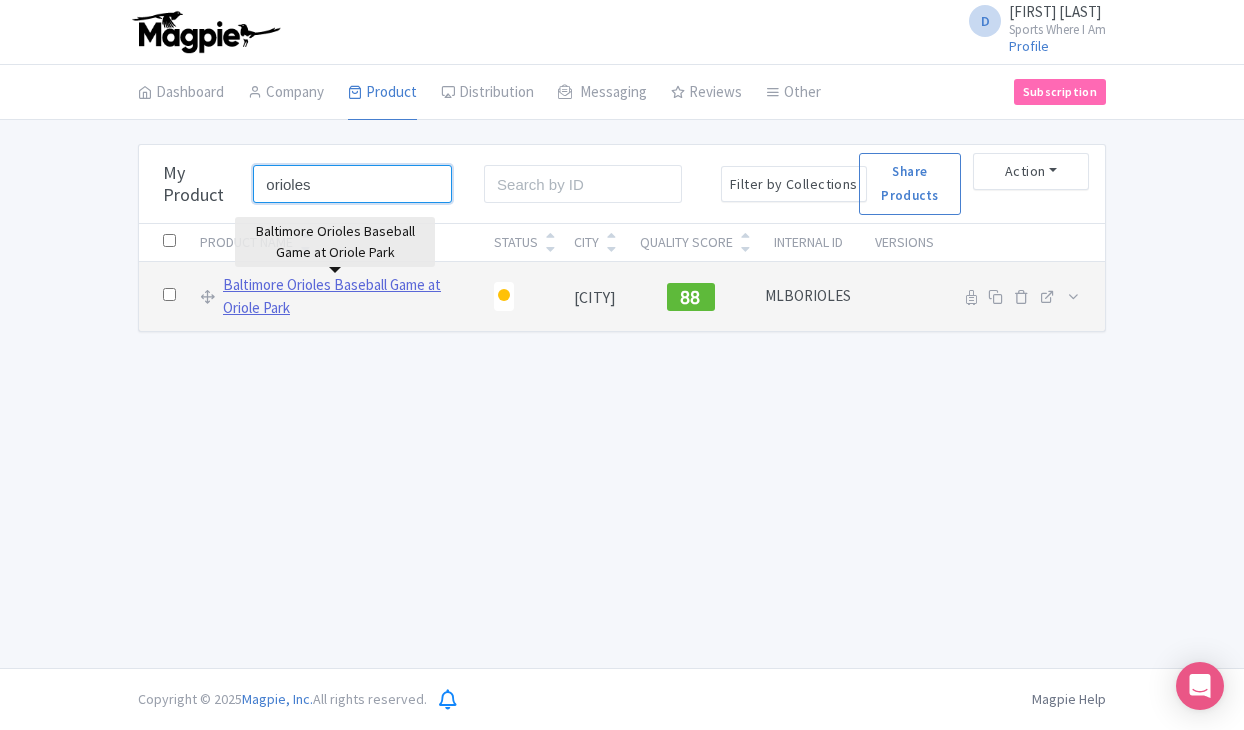type on "orioles" 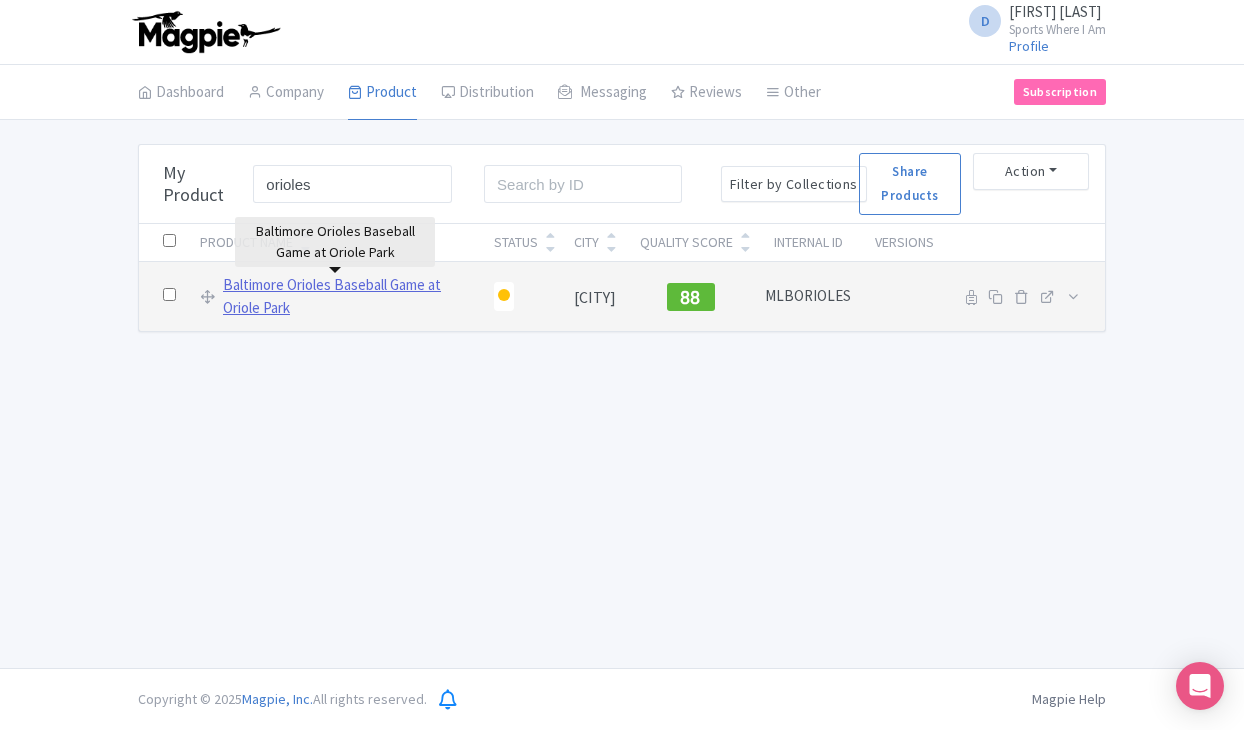 click on "Baltimore Orioles Baseball Game at Oriole Park" at bounding box center (346, 296) 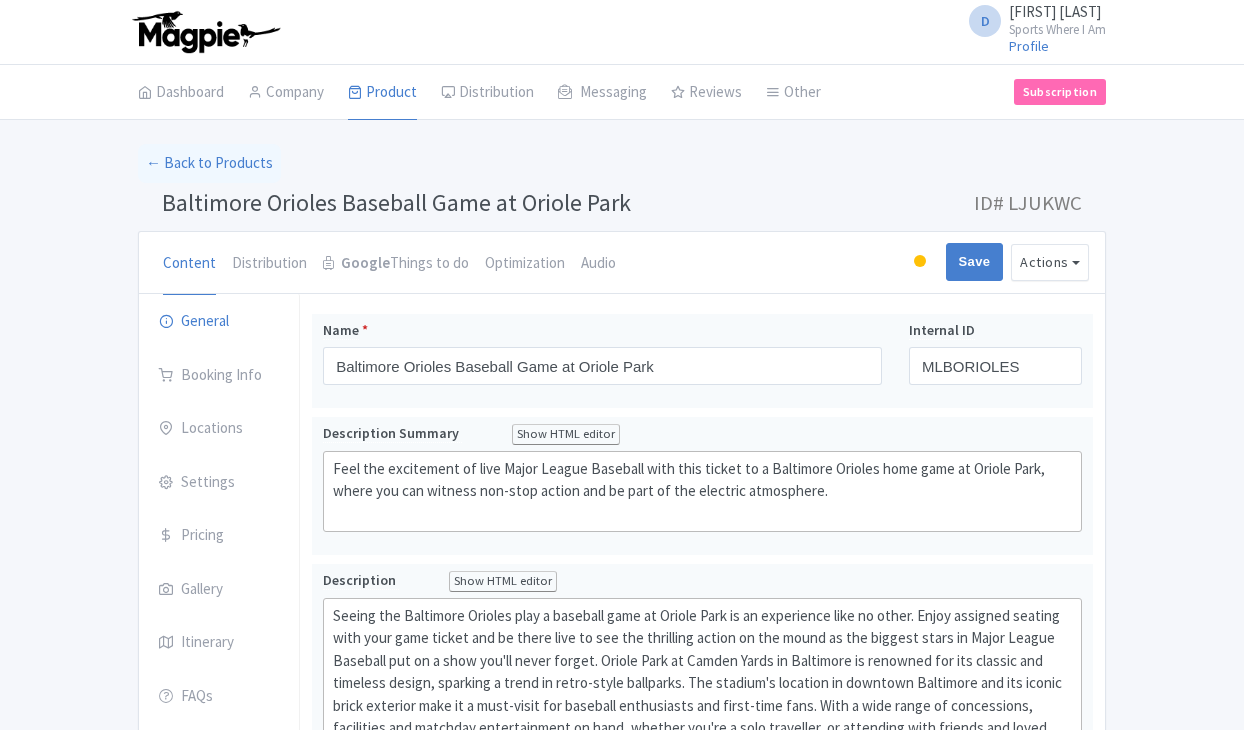 scroll, scrollTop: 0, scrollLeft: 0, axis: both 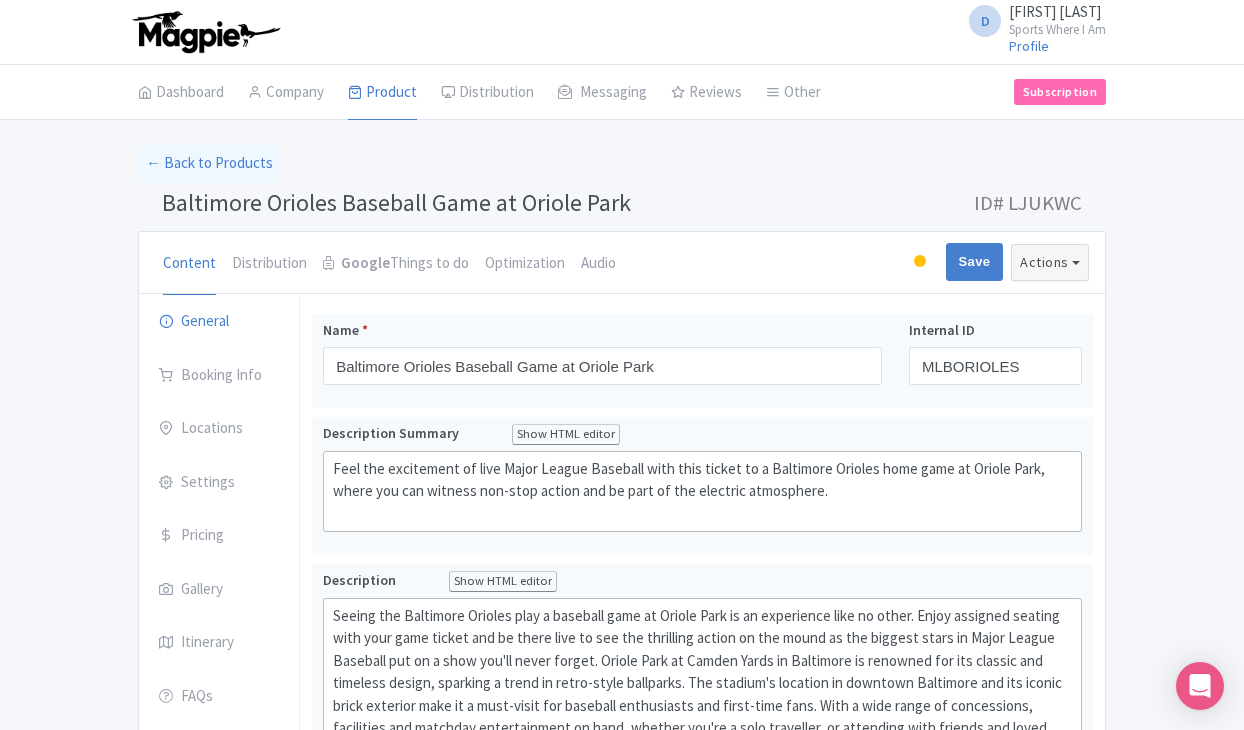click on "Actions" at bounding box center [1050, 262] 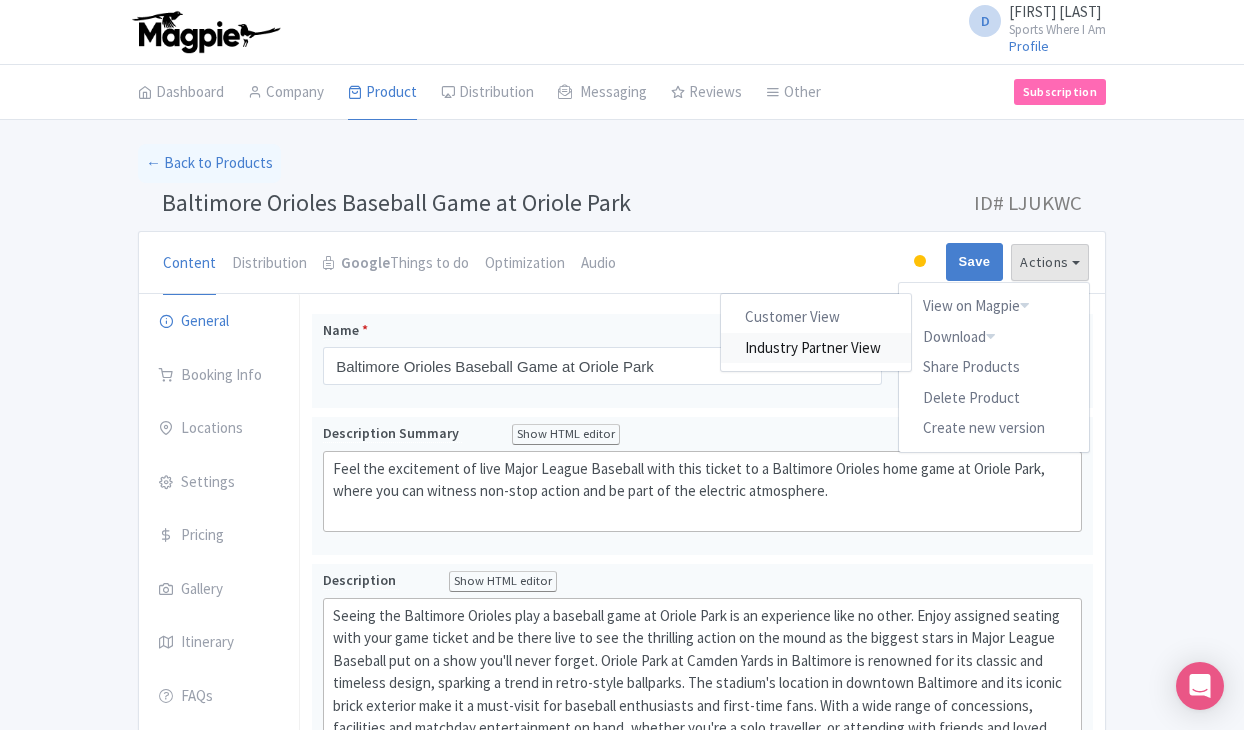 click on "Industry Partner View" at bounding box center [817, 347] 